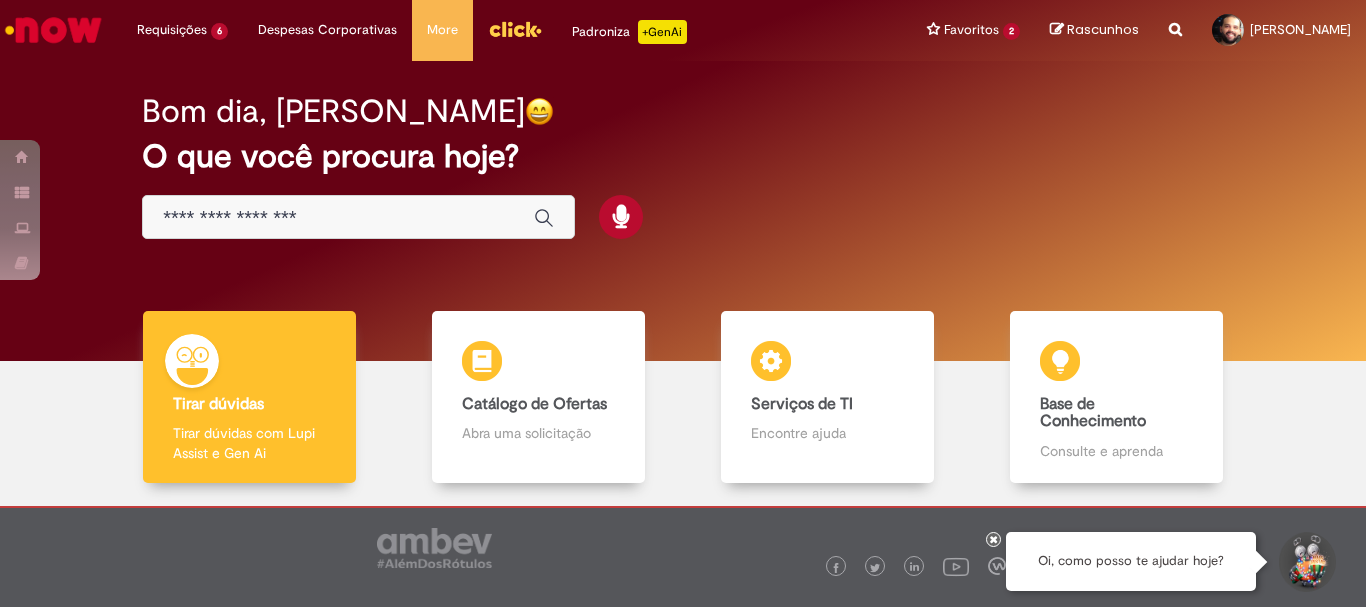 scroll, scrollTop: 0, scrollLeft: 0, axis: both 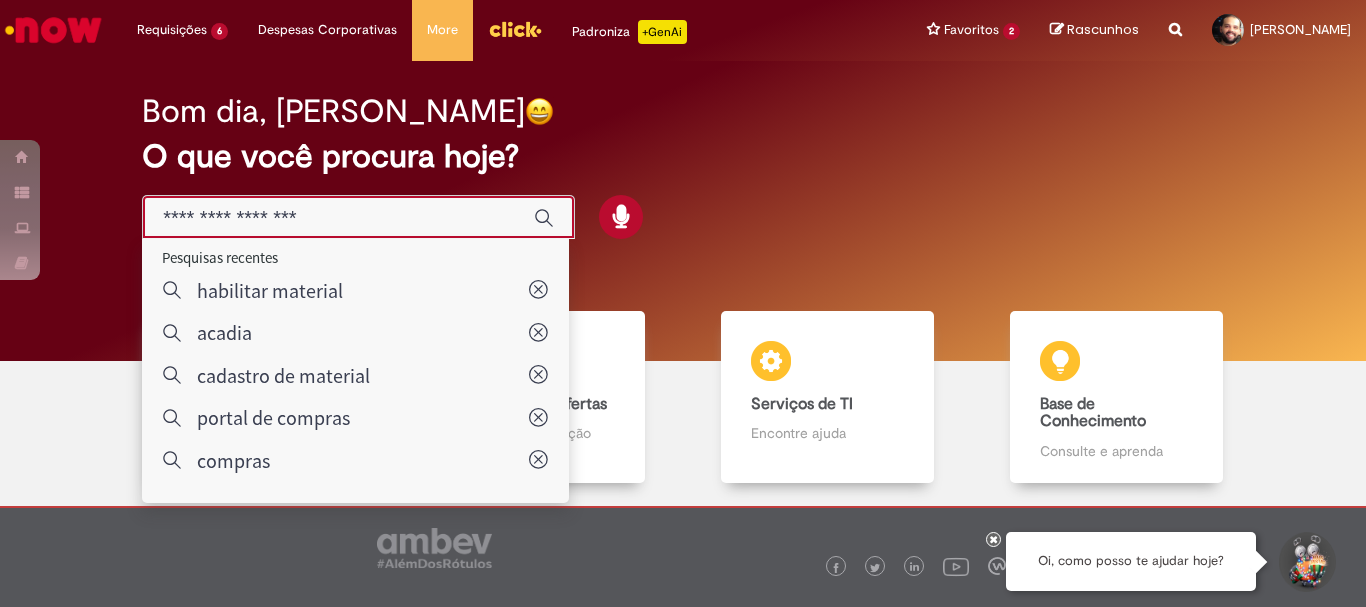 type on "**********" 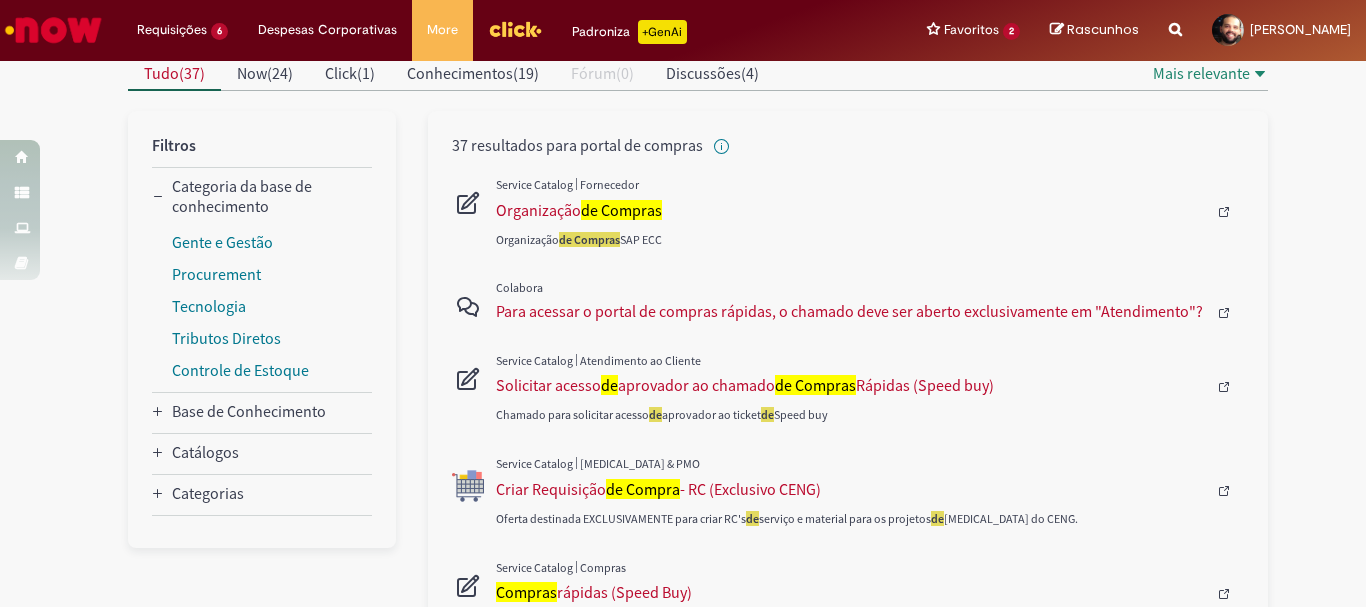 scroll, scrollTop: 300, scrollLeft: 0, axis: vertical 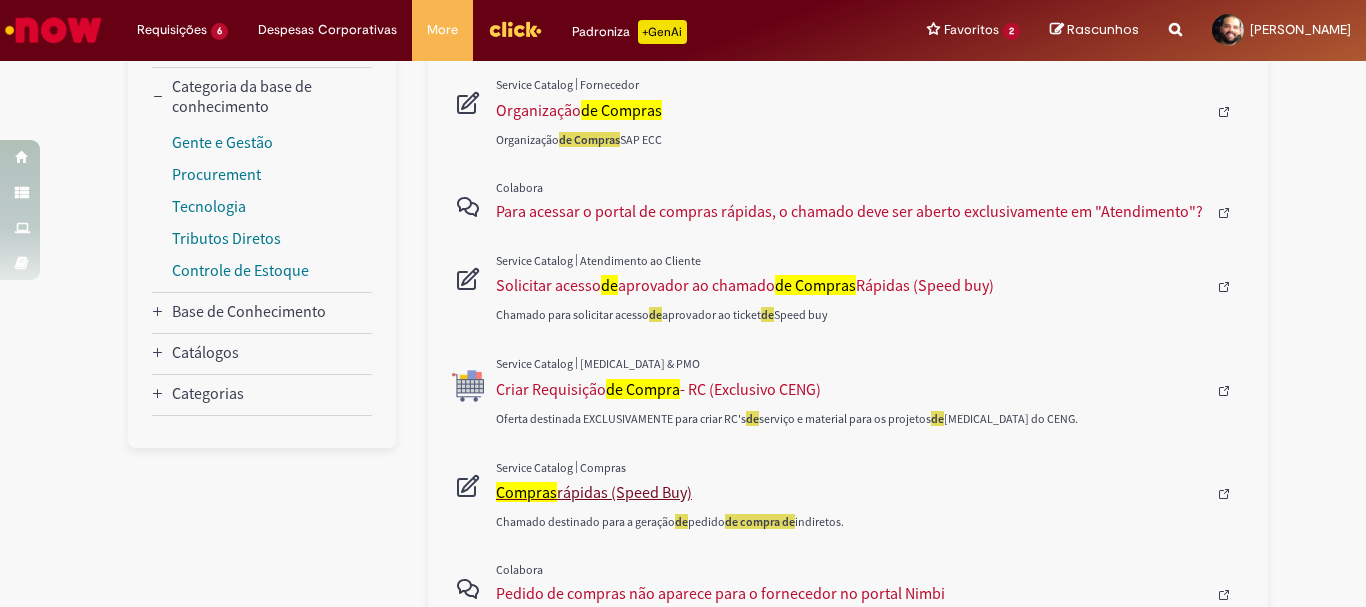 click on "Compras  rápidas (Speed Buy)" at bounding box center [851, 492] 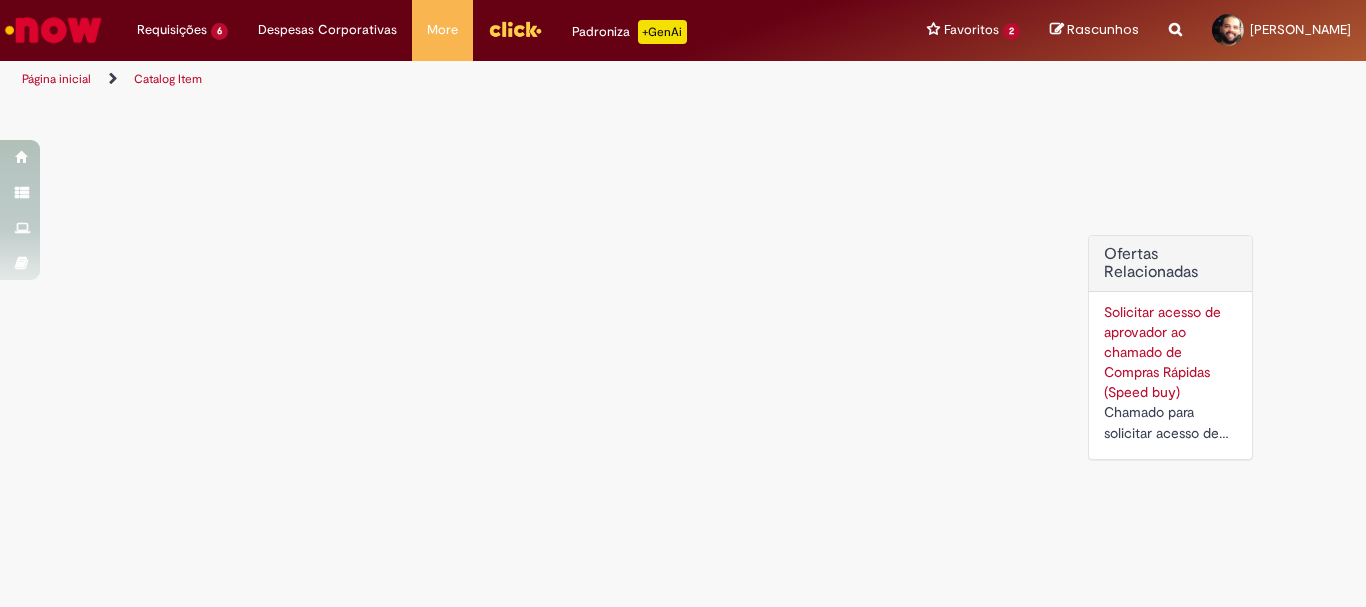scroll, scrollTop: 0, scrollLeft: 0, axis: both 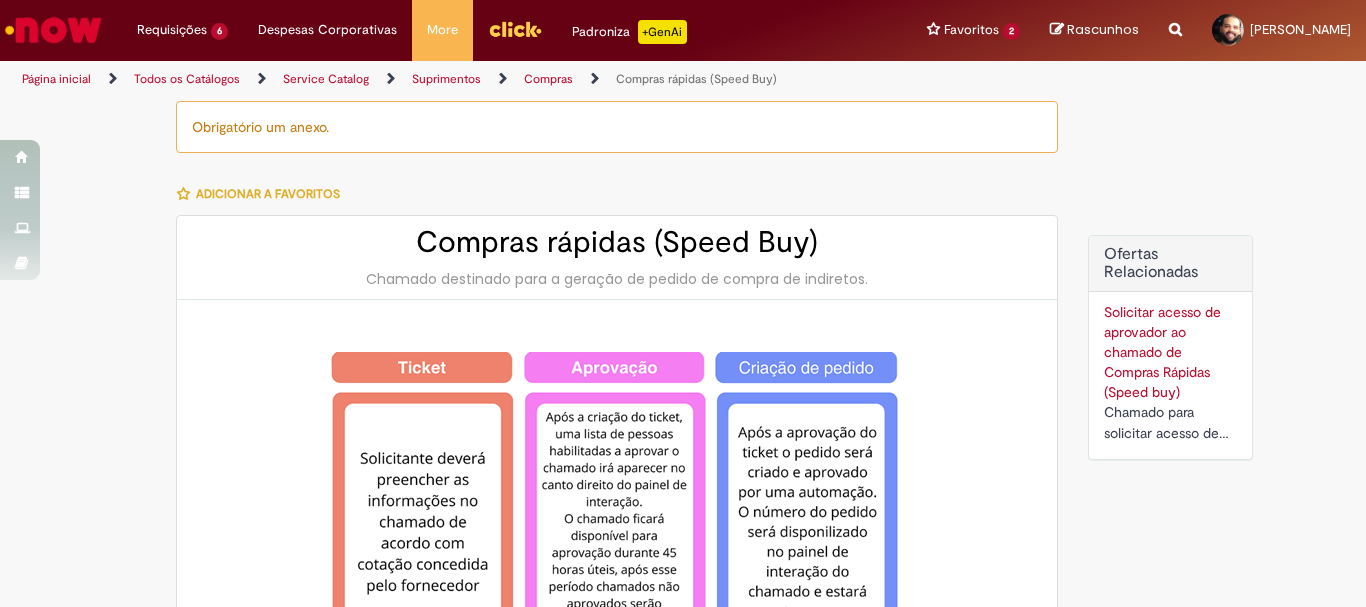 type on "********" 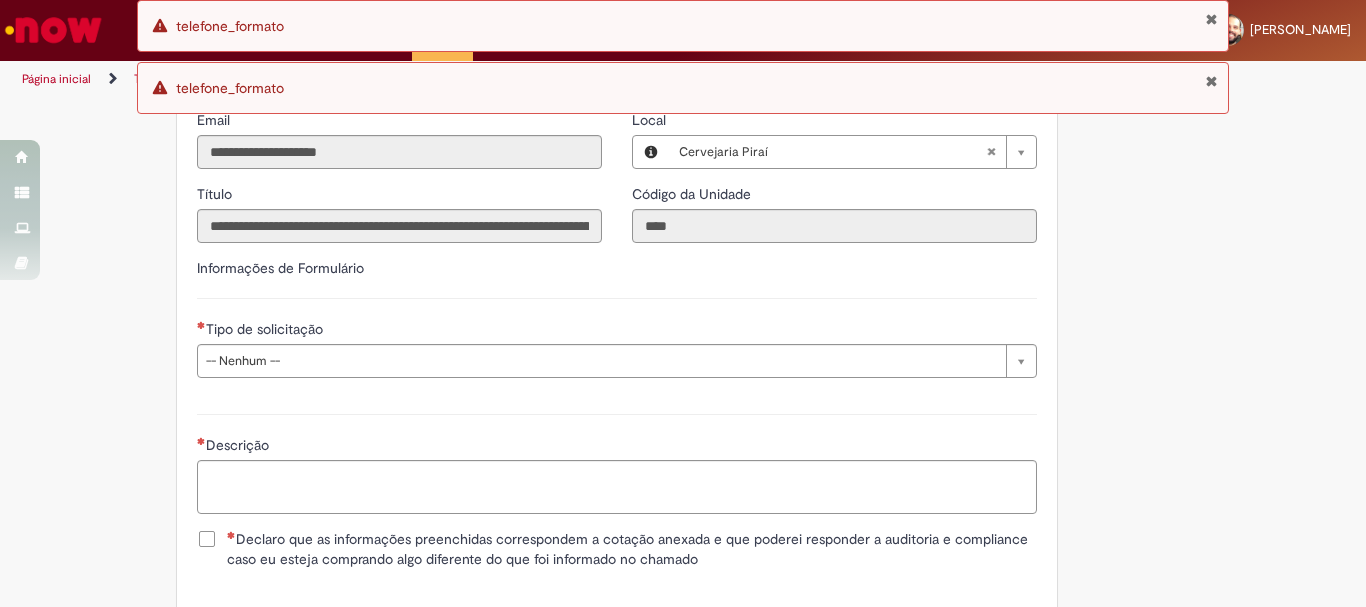 scroll, scrollTop: 2424, scrollLeft: 0, axis: vertical 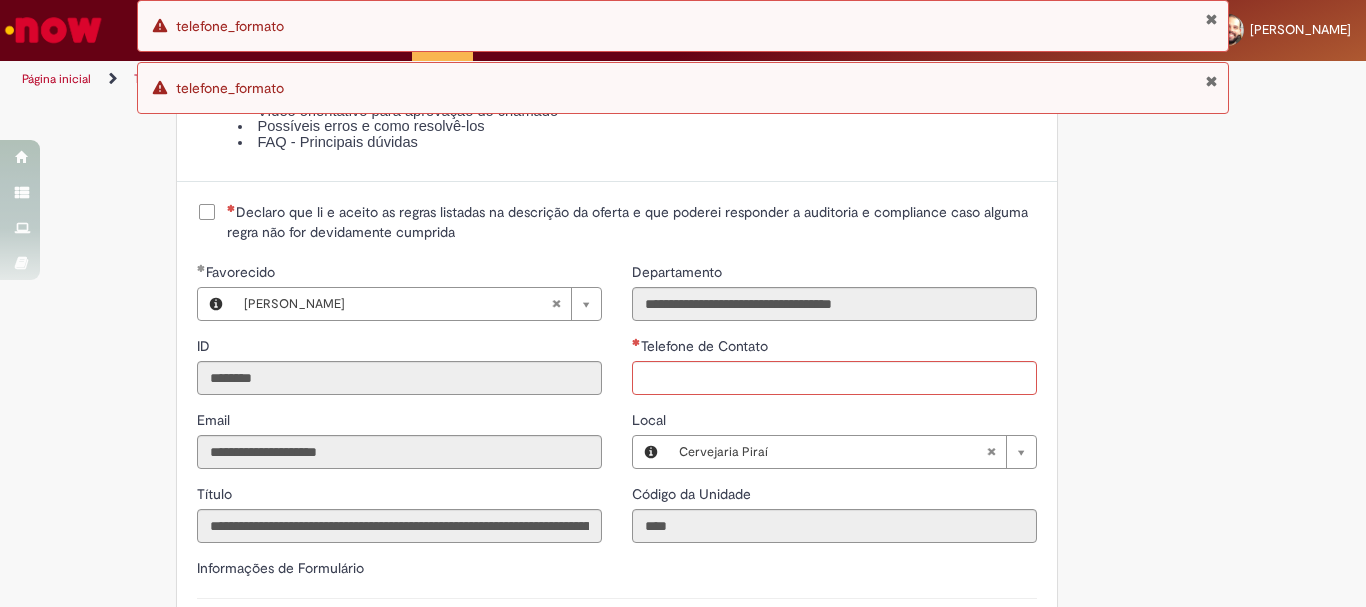 click on "Declaro que li e aceito as regras listadas na descrição da oferta e que poderei responder a auditoria e compliance caso alguma regra não for devidamente cumprida" at bounding box center (632, 222) 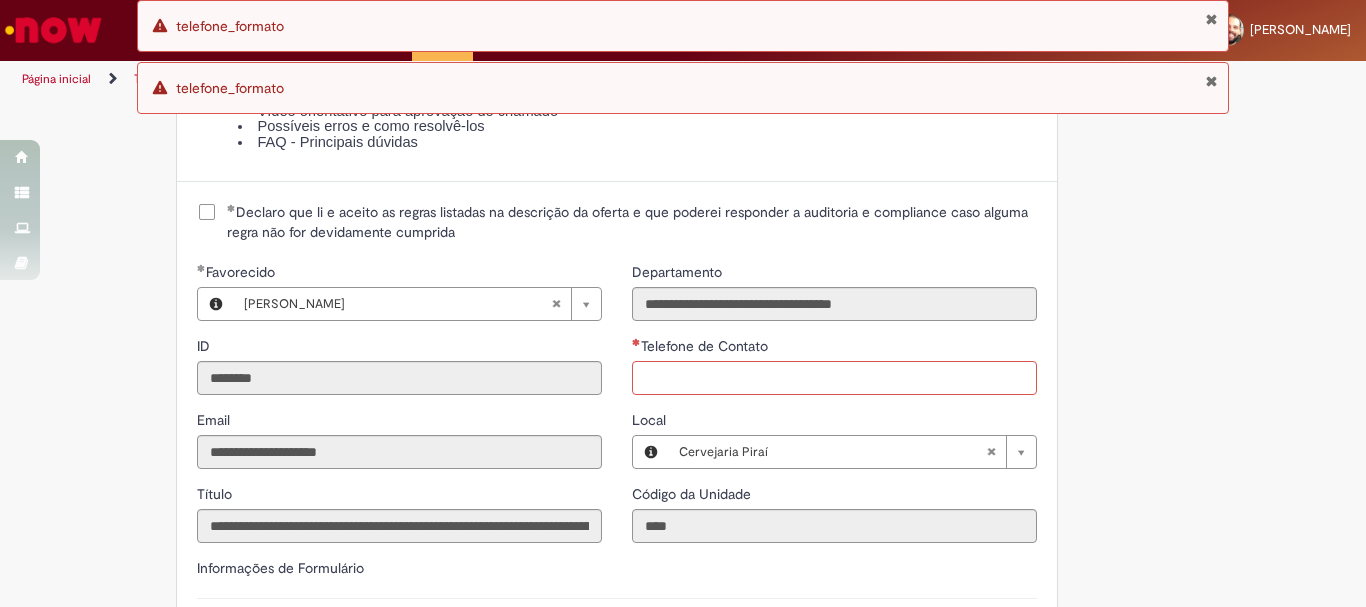 click on "Telefone de Contato" at bounding box center (834, 378) 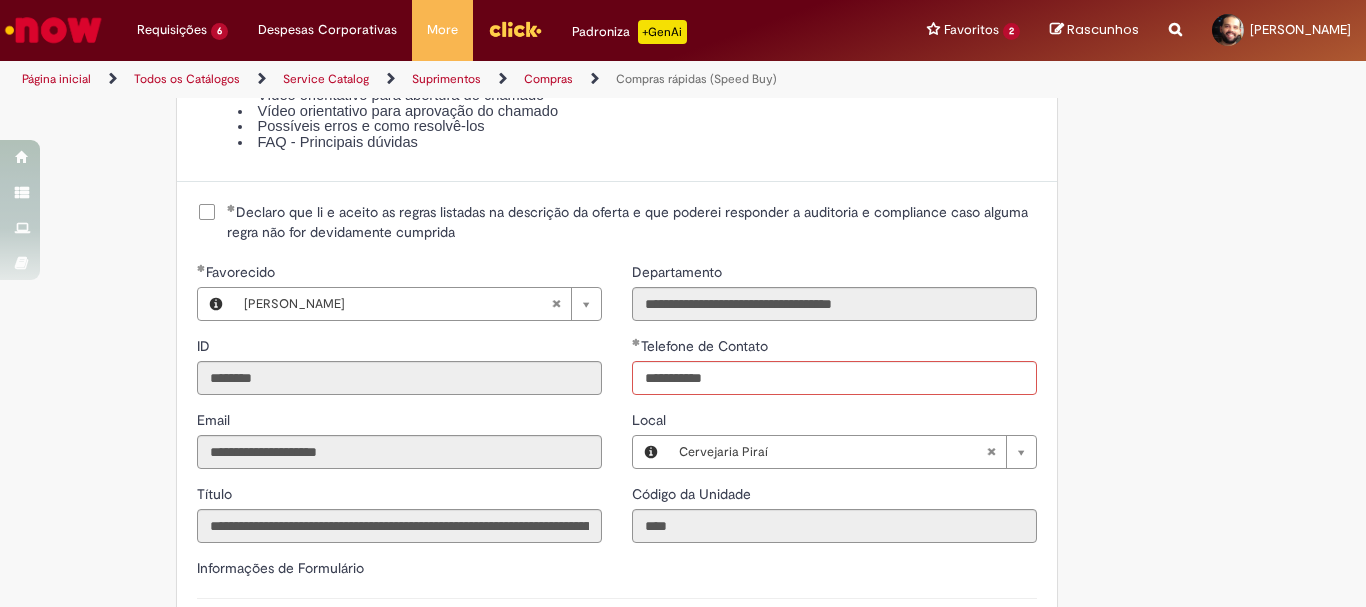 click on "Obrigatório um anexo.
Adicionar a Favoritos
Compras rápidas (Speed Buy)
Chamado destinado para a geração de pedido de compra de indiretos.
O Speed buy é a ferramenta oficial para a geração de pedidos de compra que atenda aos seguintes requisitos:
Compras de material e serviço indiretos
Compras inferiores a R$13.000 *
Compras com fornecedores nacionais
Compras de material sem contrato ativo no SAP para o centro solicitado
* Essa cota é referente ao tipo de solicitação padrão de Speed buy. Os chamados com cotas especiais podem possuir valores divergentes.
Regras de Utilização
No campo “Tipo de Solicitação” selecionar a opção correspondente a sua unidade de negócio.
Solicitação Padrão de Speed buy:
Fábricas, centros de Excelência e de Distribuição:  habilitado para todos usuários ambev
Cotas especiais de Speed buy:" at bounding box center [585, -594] 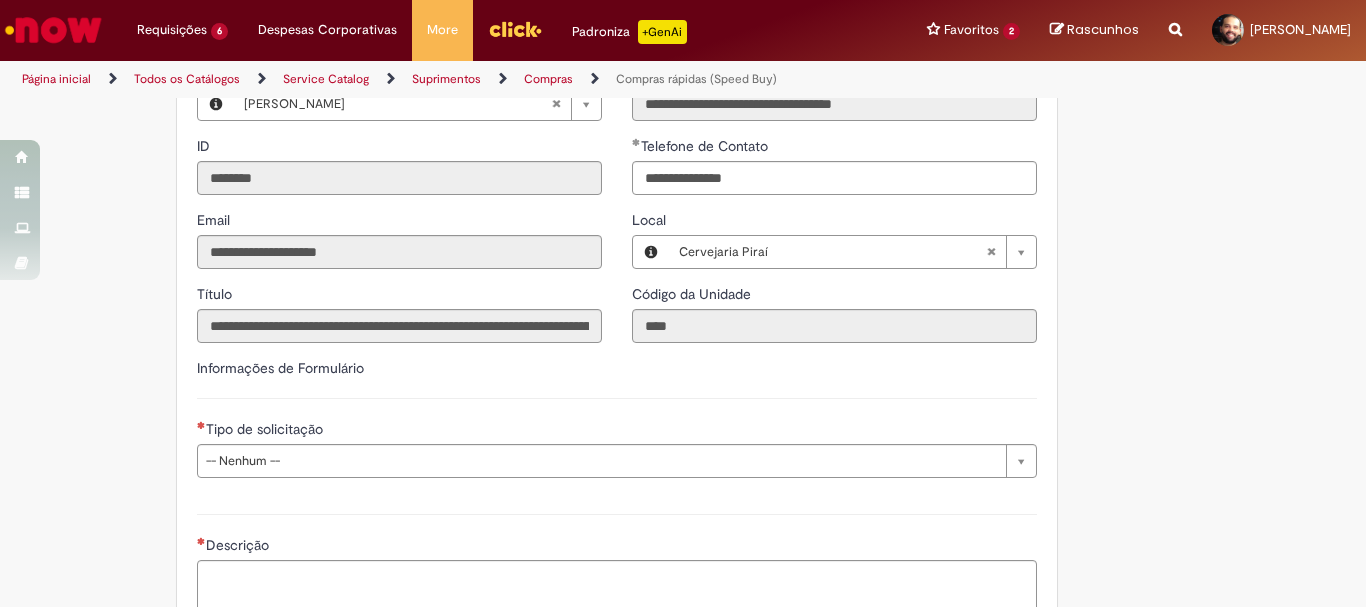scroll, scrollTop: 2724, scrollLeft: 0, axis: vertical 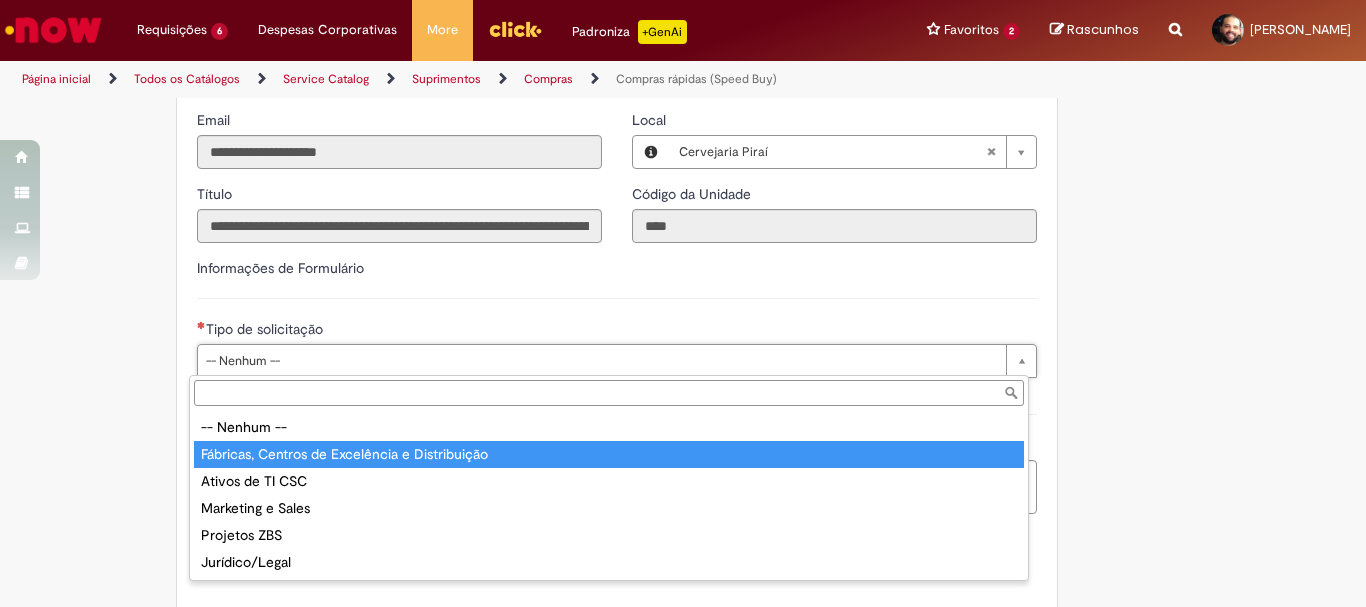 type on "**********" 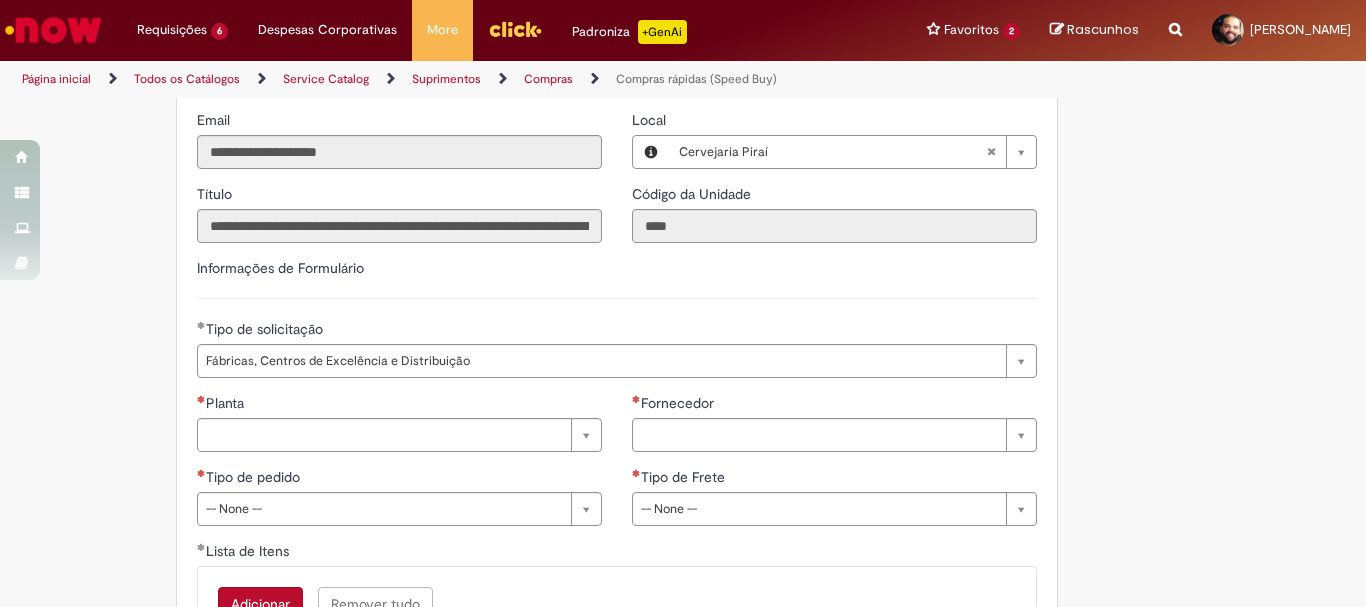click on "**********" at bounding box center [617, 325] 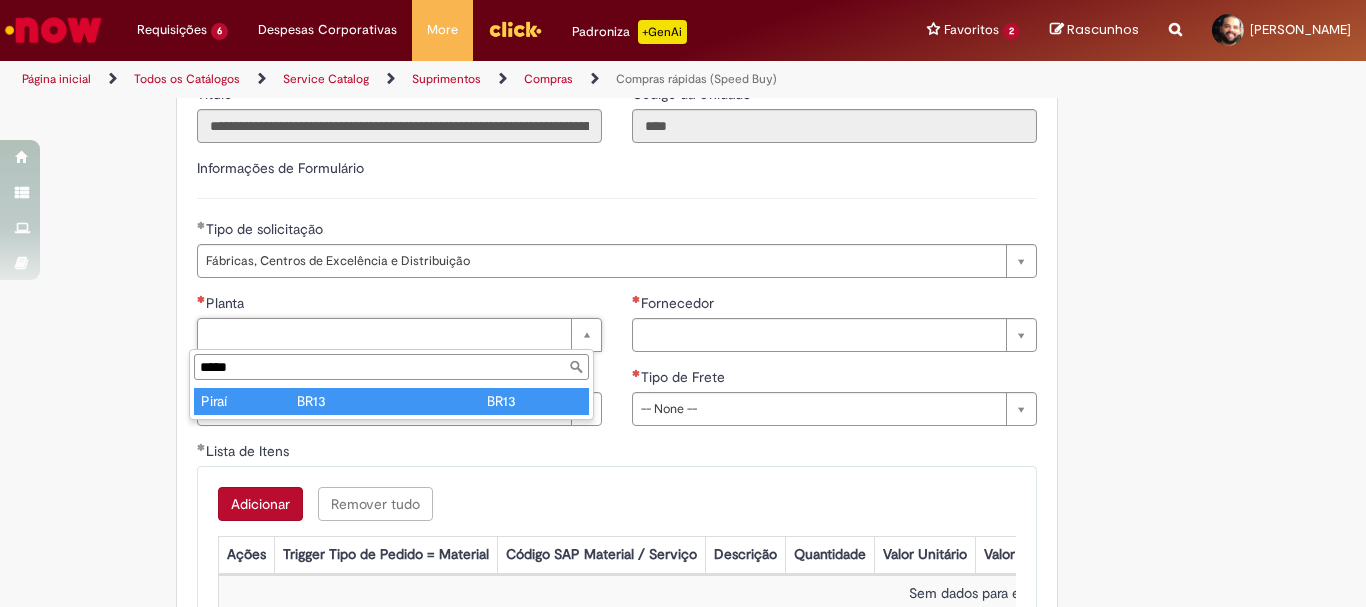 type on "*****" 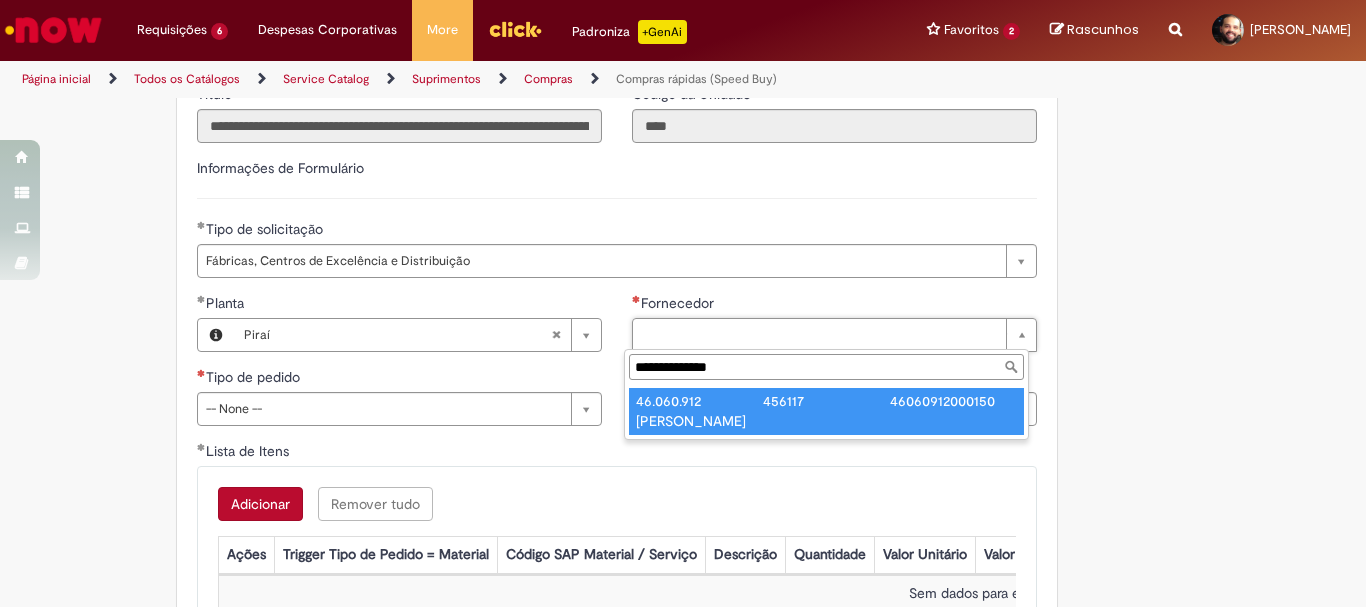 type on "**********" 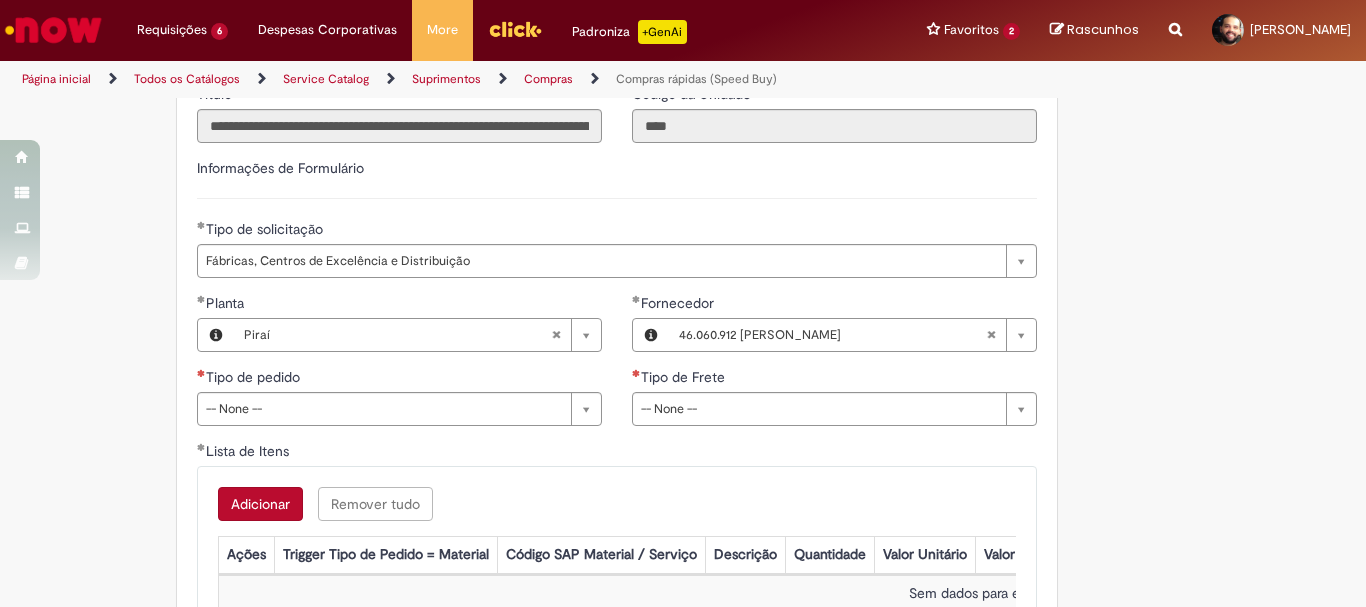 click on "Obrigatório um anexo.
Adicionar a Favoritos
Compras rápidas (Speed Buy)
Chamado destinado para a geração de pedido de compra de indiretos.
O Speed buy é a ferramenta oficial para a geração de pedidos de compra que atenda aos seguintes requisitos:
Compras de material e serviço indiretos
Compras inferiores a R$13.000 *
Compras com fornecedores nacionais
Compras de material sem contrato ativo no SAP para o centro solicitado
* Essa cota é referente ao tipo de solicitação padrão de Speed buy. Os chamados com cotas especiais podem possuir valores divergentes.
Regras de Utilização
No campo “Tipo de Solicitação” selecionar a opção correspondente a sua unidade de negócio.
Solicitação Padrão de Speed buy:
Fábricas, centros de Excelência e de Distribuição:  habilitado para todos usuários ambev
Ativos   de TI:" at bounding box center (683, -768) 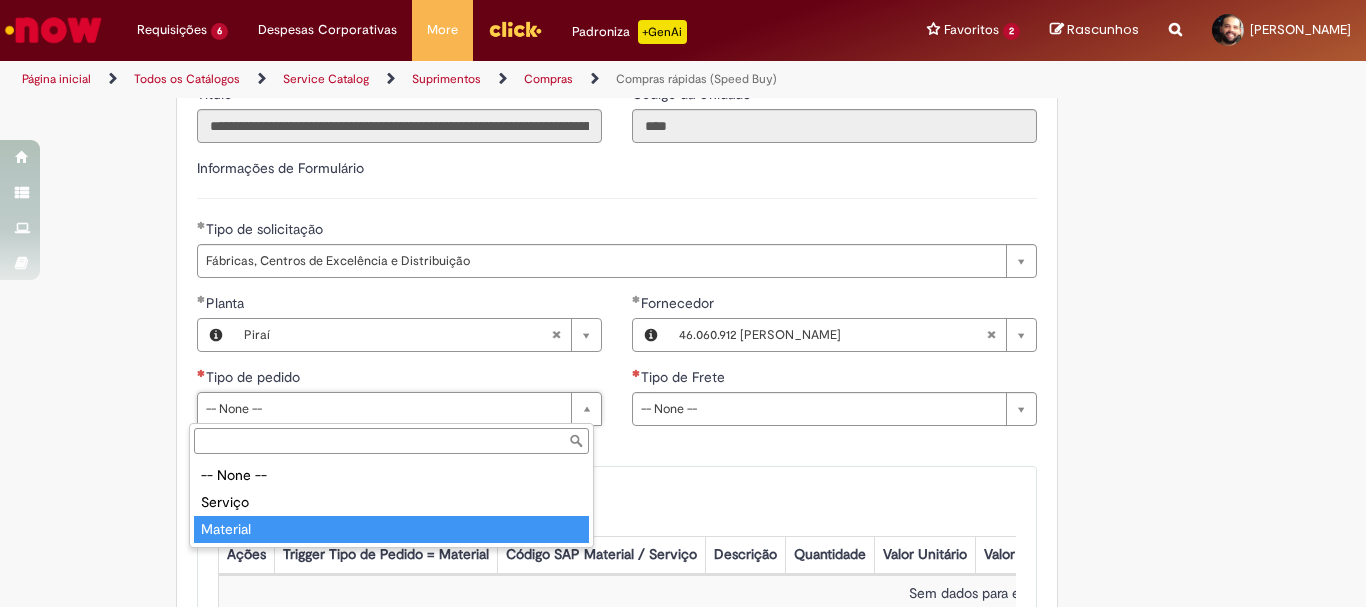 type on "********" 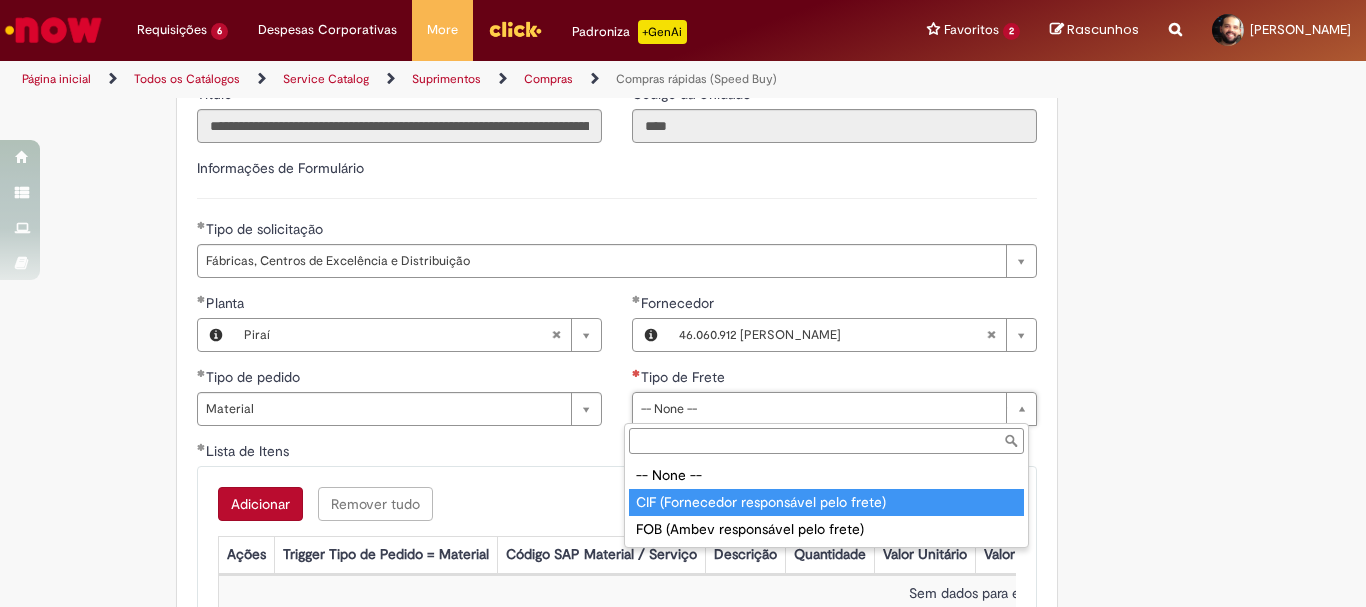 type on "**********" 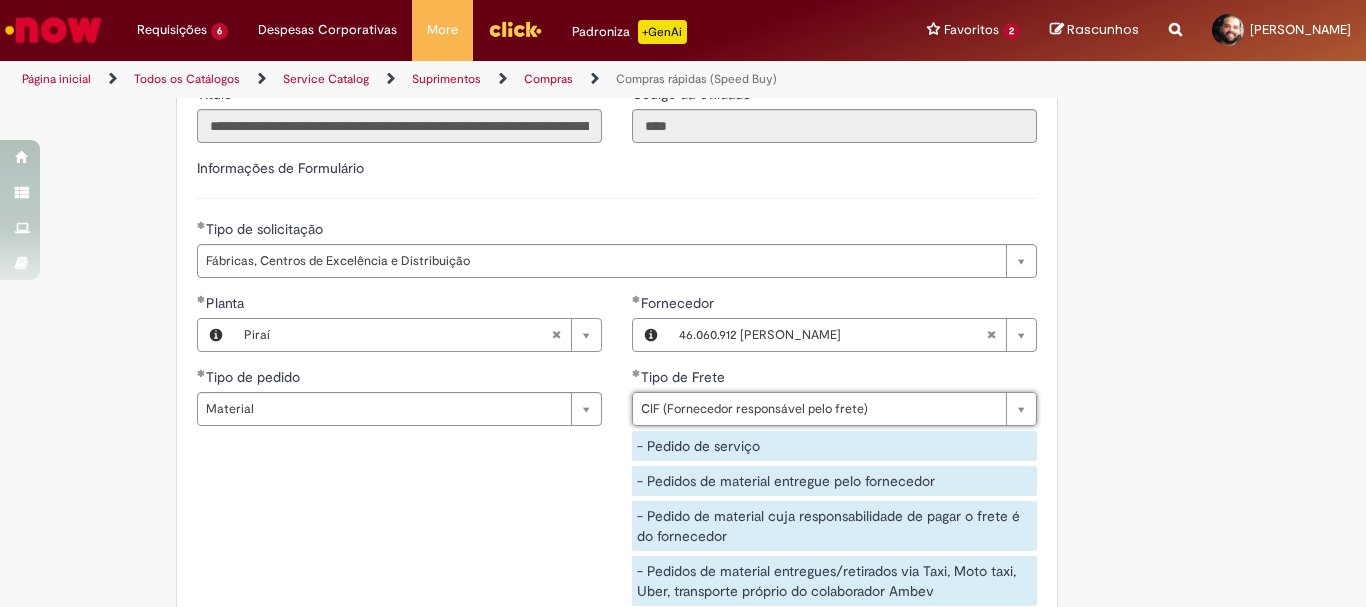 click on "Obrigatório um anexo.
Adicionar a Favoritos
Compras rápidas (Speed Buy)
Chamado destinado para a geração de pedido de compra de indiretos.
O Speed buy é a ferramenta oficial para a geração de pedidos de compra que atenda aos seguintes requisitos:
Compras de material e serviço indiretos
Compras inferiores a R$13.000 *
Compras com fornecedores nacionais
Compras de material sem contrato ativo no SAP para o centro solicitado
* Essa cota é referente ao tipo de solicitação padrão de Speed buy. Os chamados com cotas especiais podem possuir valores divergentes.
Regras de Utilização
No campo “Tipo de Solicitação” selecionar a opção correspondente a sua unidade de negócio.
Solicitação Padrão de Speed buy:
Fábricas, centros de Excelência e de Distribuição:  habilitado para todos usuários ambev
Ativos   de TI:" at bounding box center [683, -678] 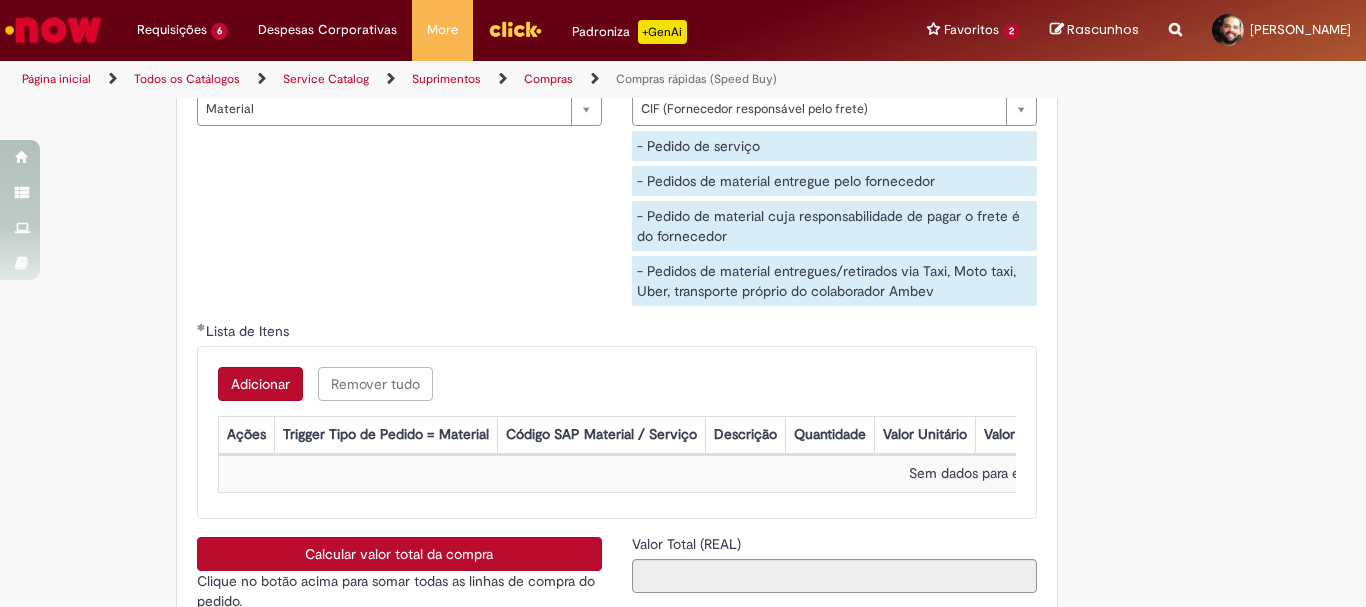 scroll, scrollTop: 3224, scrollLeft: 0, axis: vertical 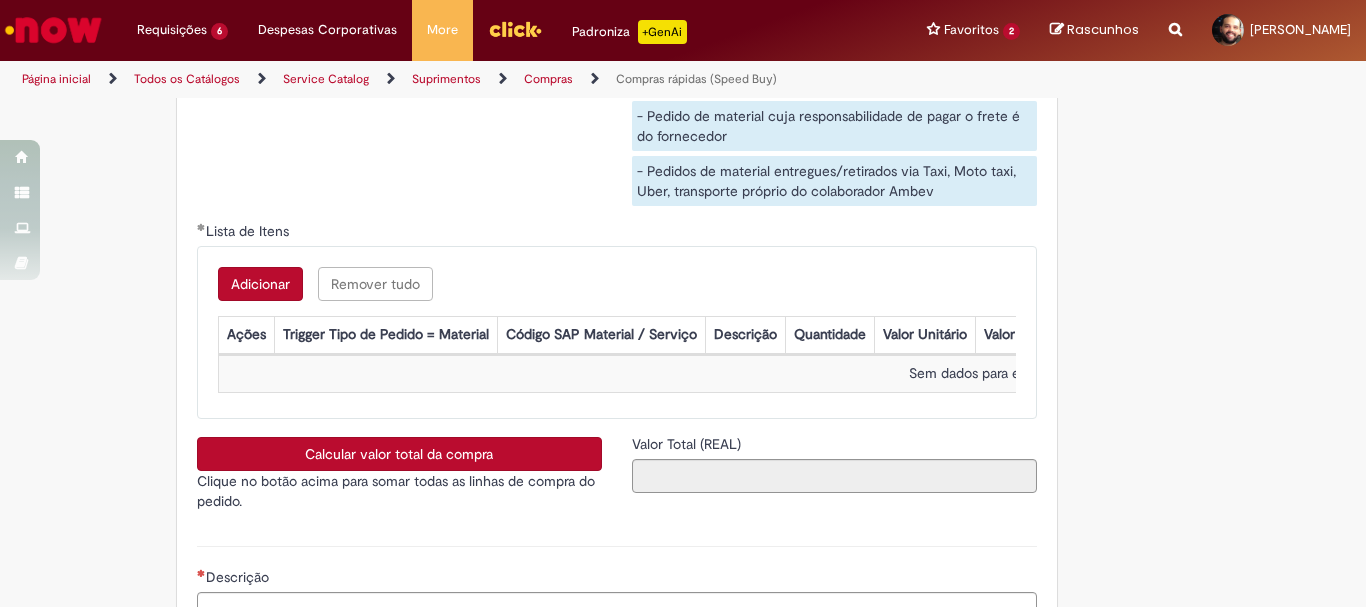 click on "Adicionar" at bounding box center (260, 284) 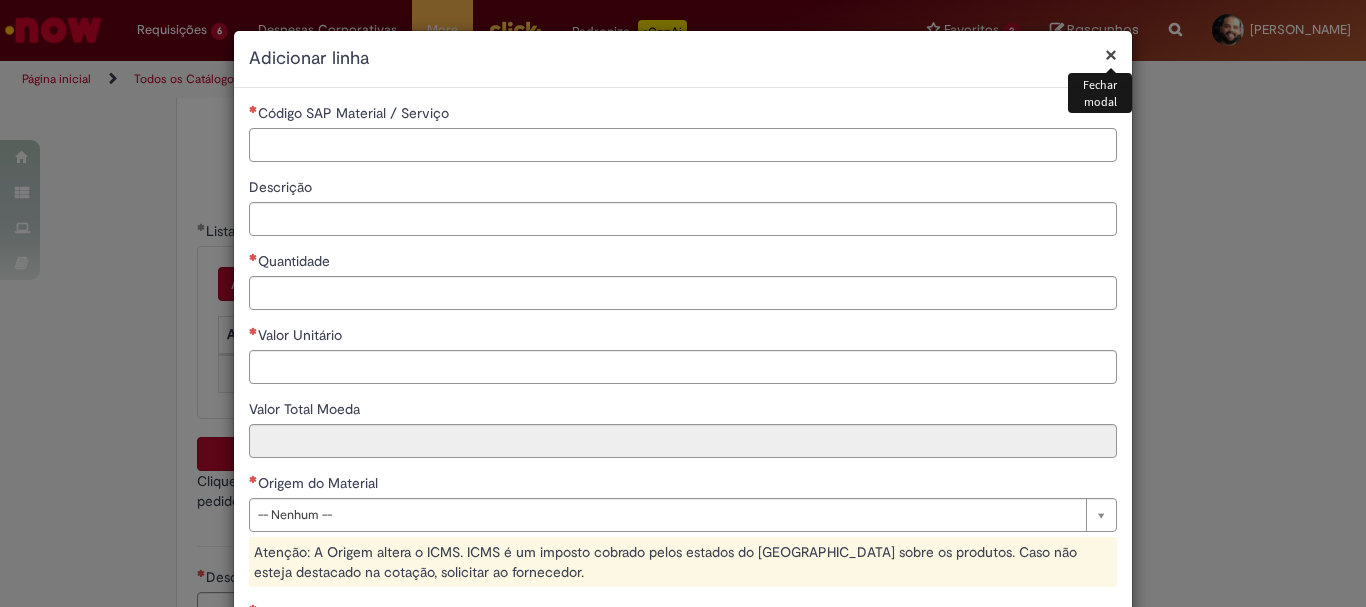 click on "Código SAP Material / Serviço" at bounding box center (683, 145) 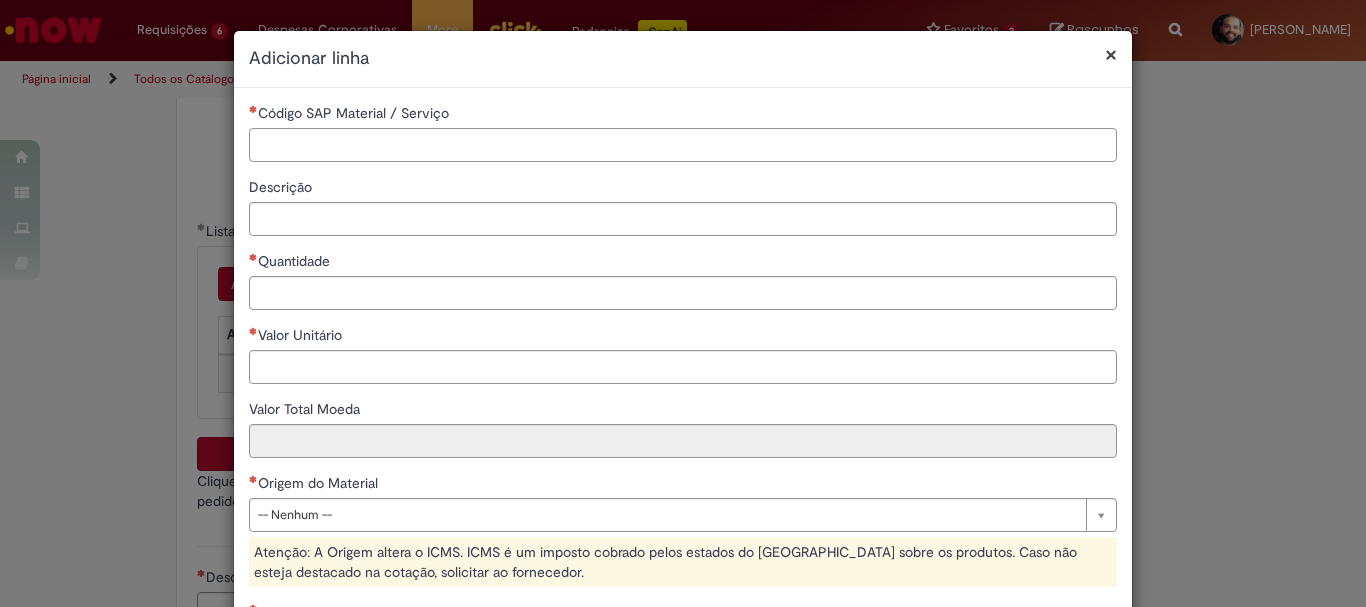 click on "Código SAP Material / Serviço" at bounding box center (683, 145) 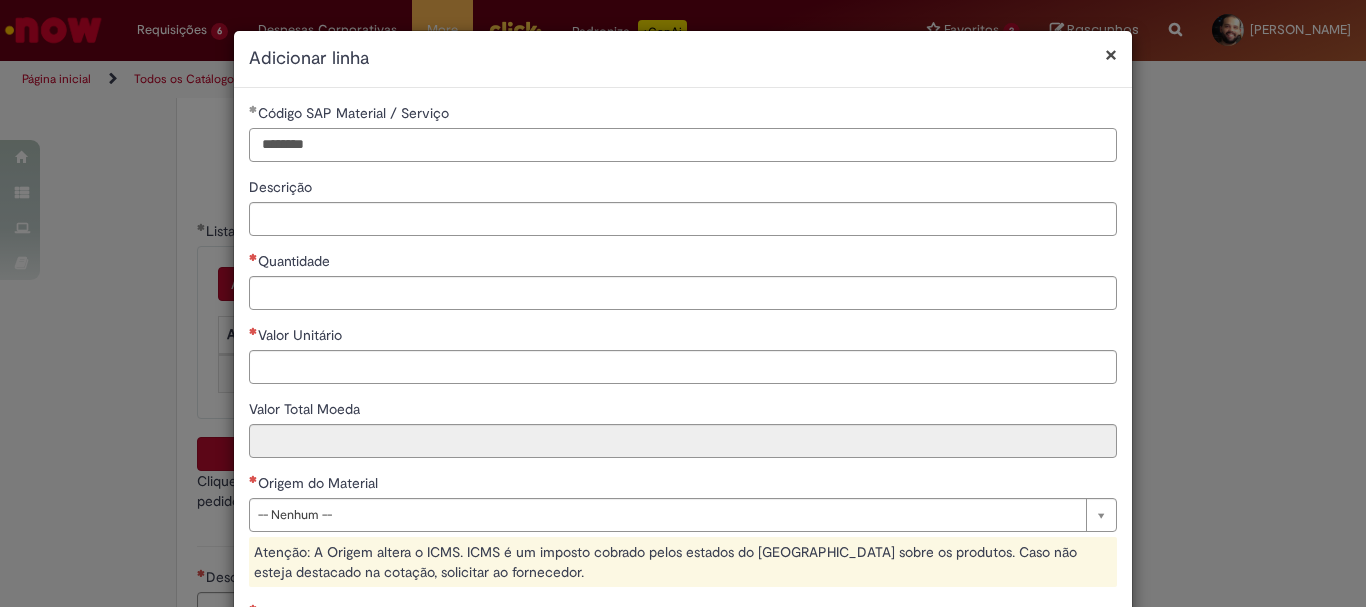 type on "********" 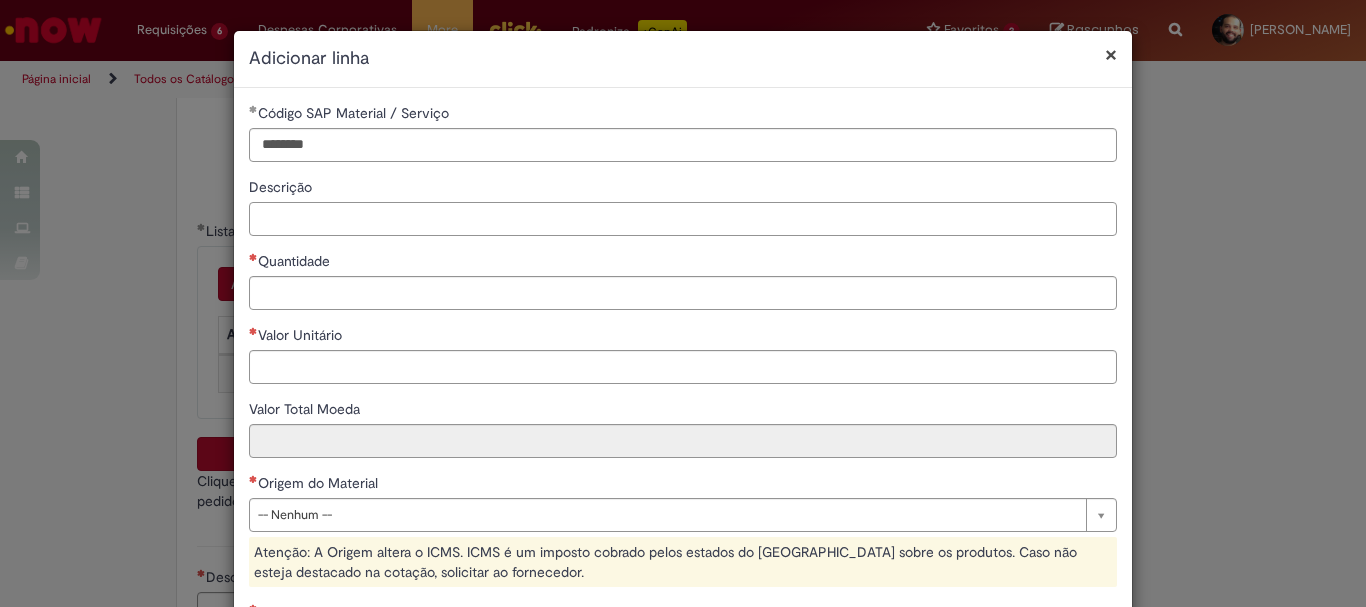 click on "Descrição" at bounding box center [683, 219] 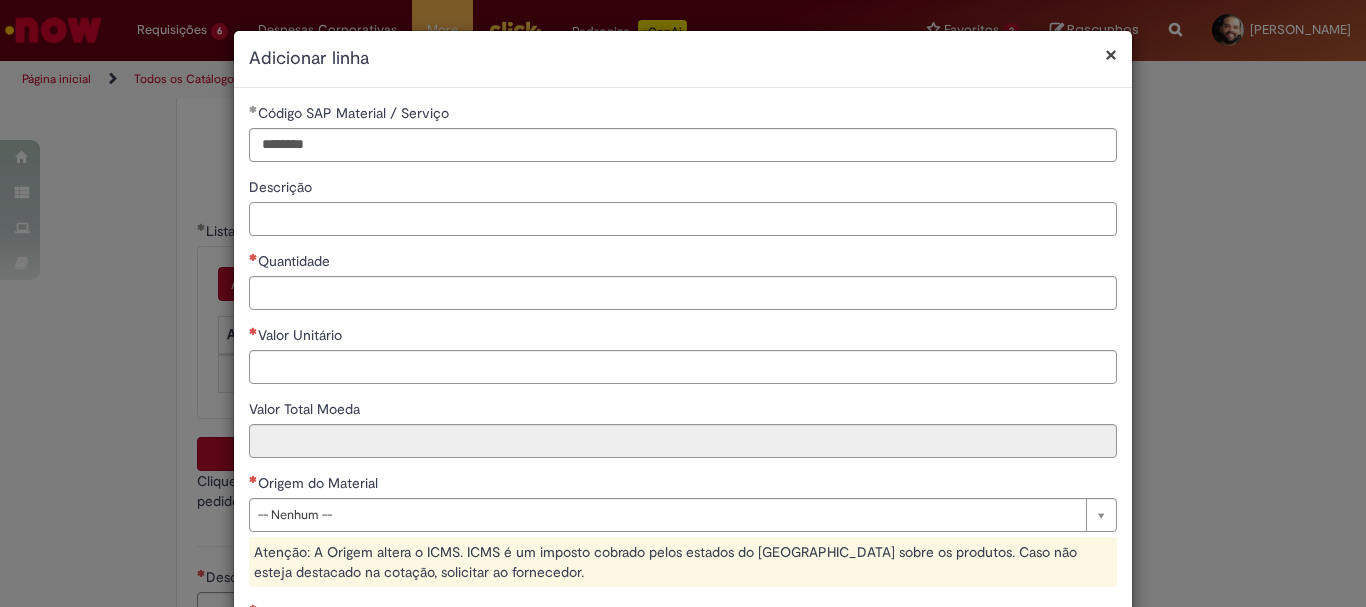 paste on "**********" 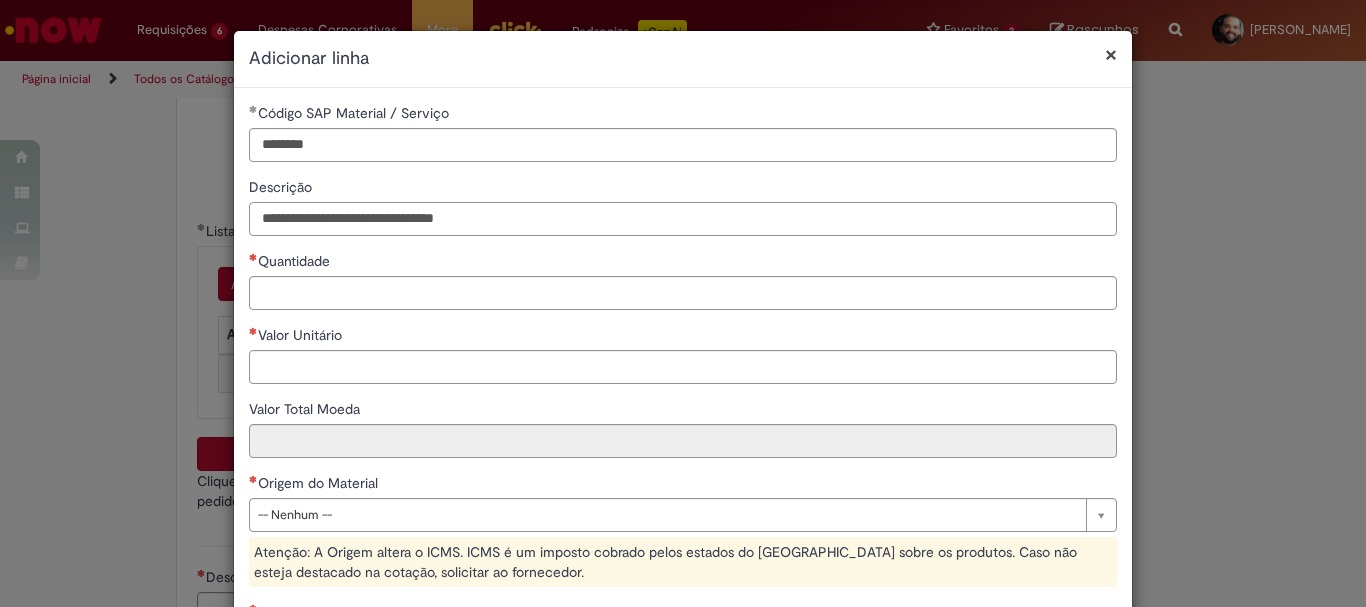 type on "**********" 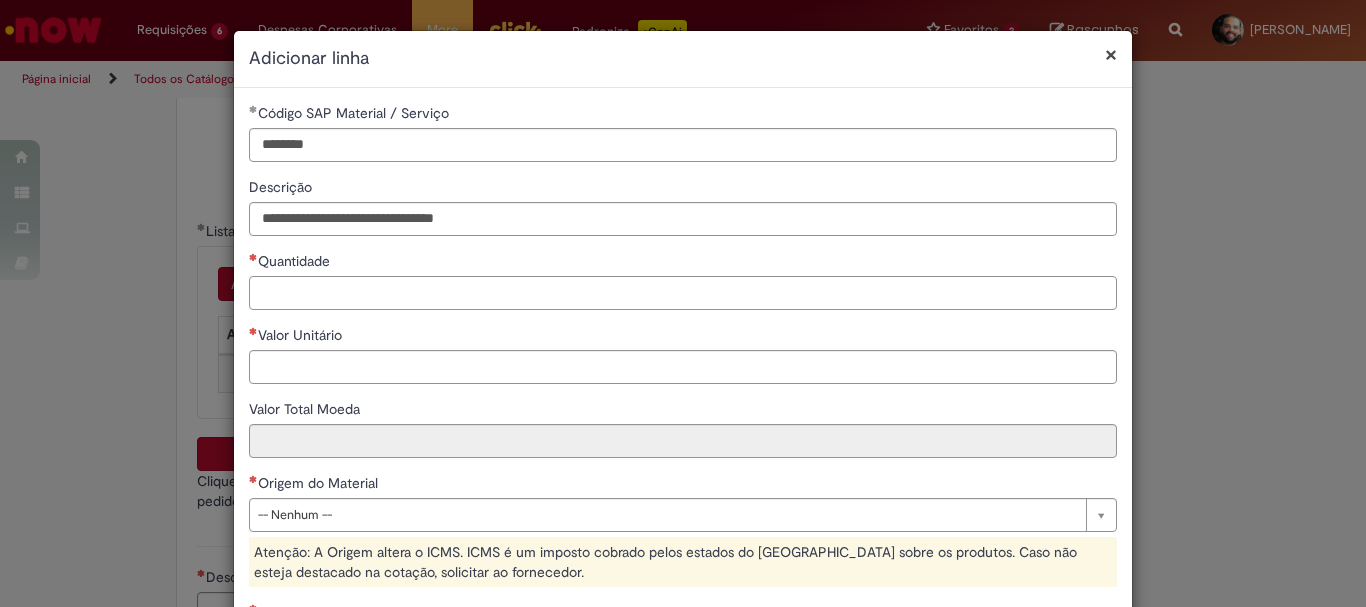 click on "Quantidade" at bounding box center [683, 293] 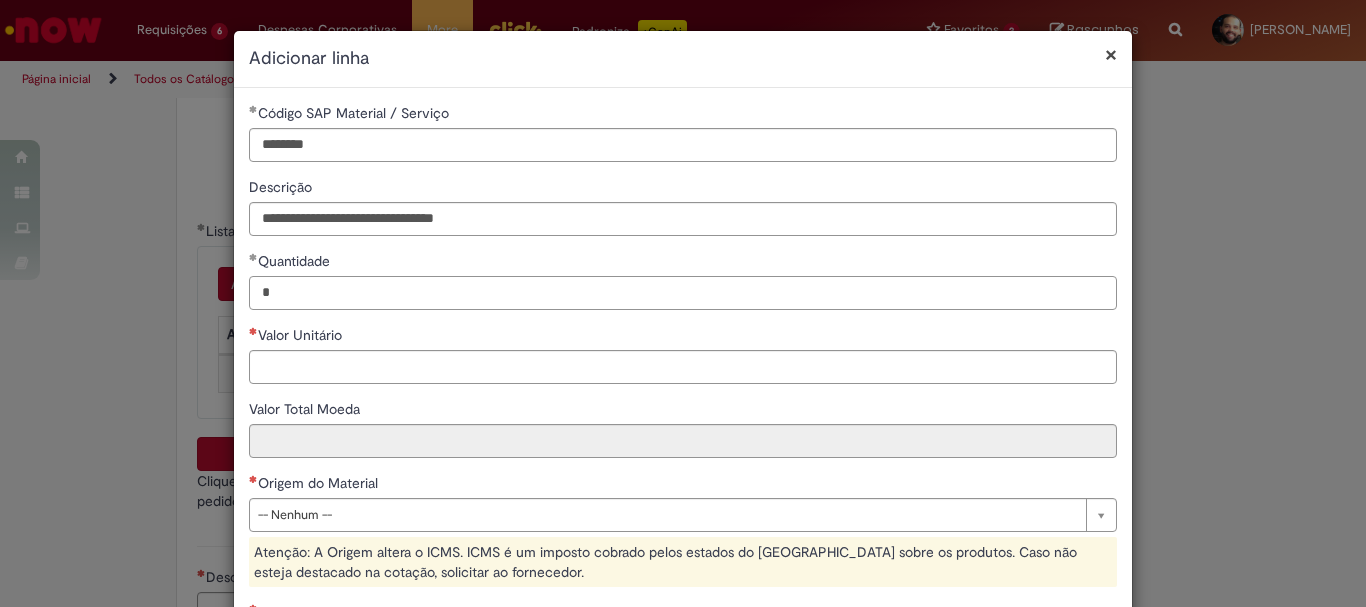 type on "*" 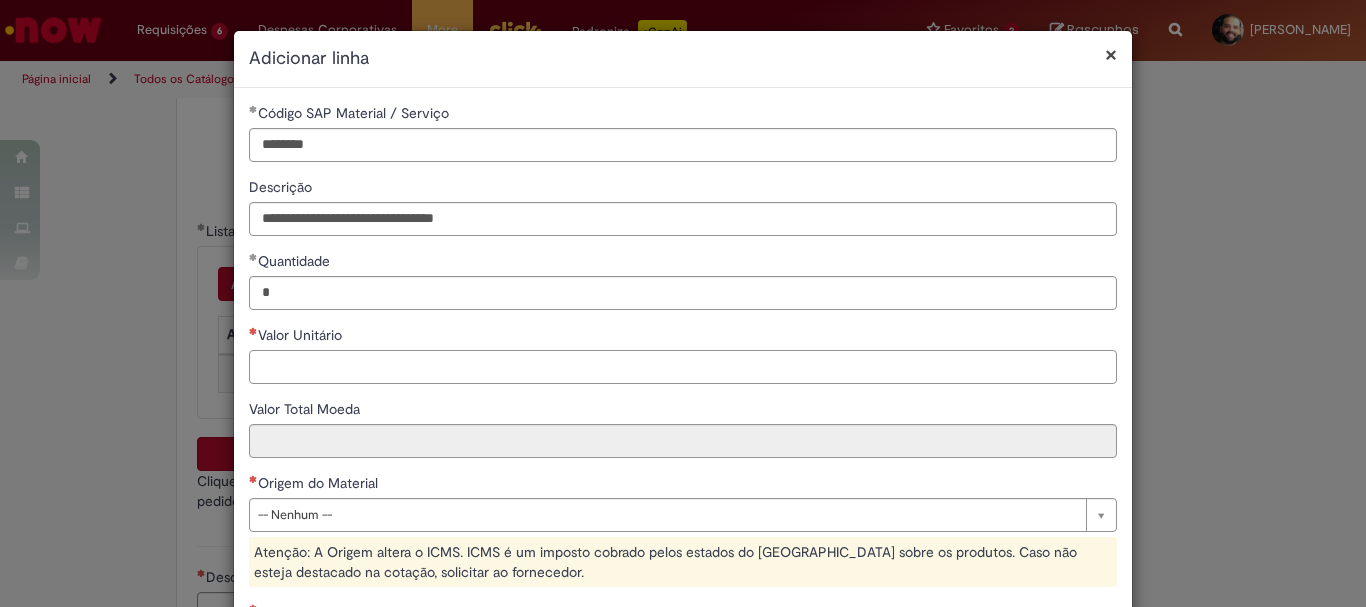 click on "Valor Unitário" at bounding box center [683, 367] 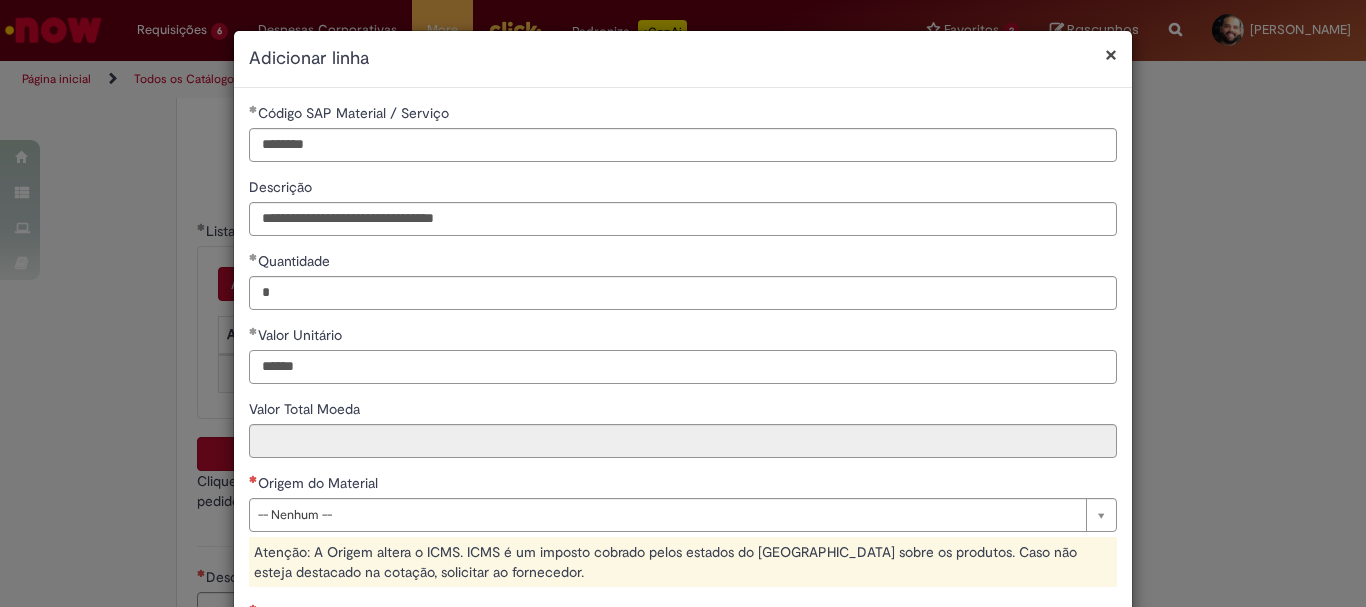 type on "******" 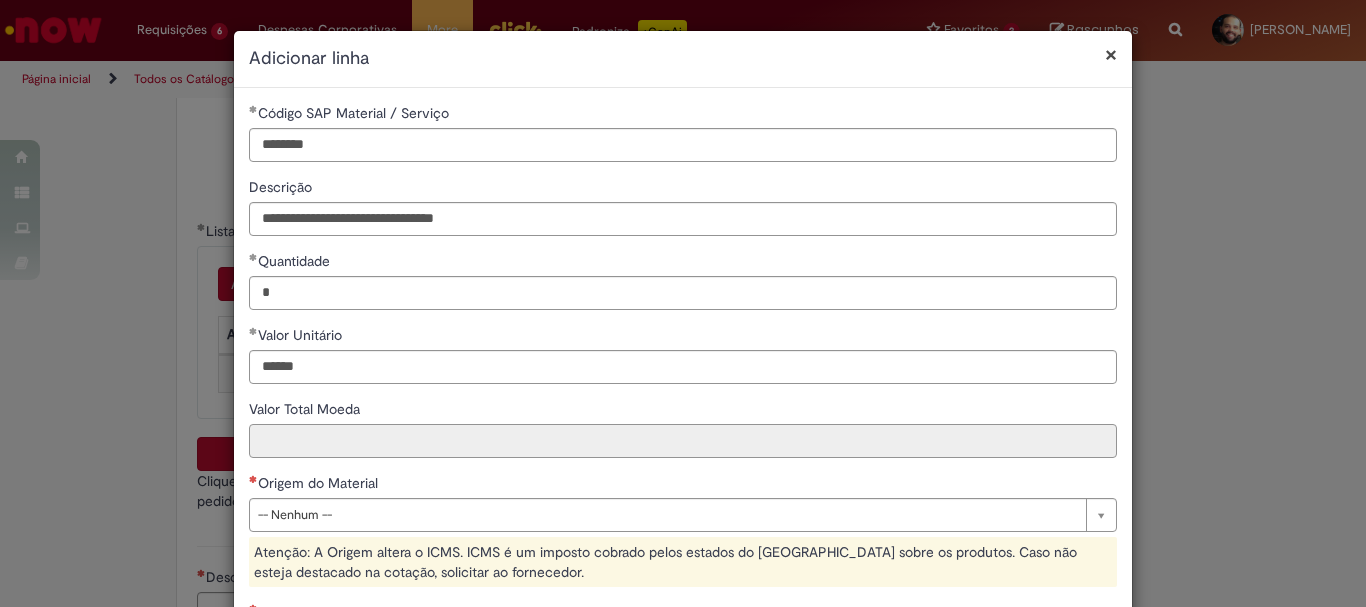 type on "******" 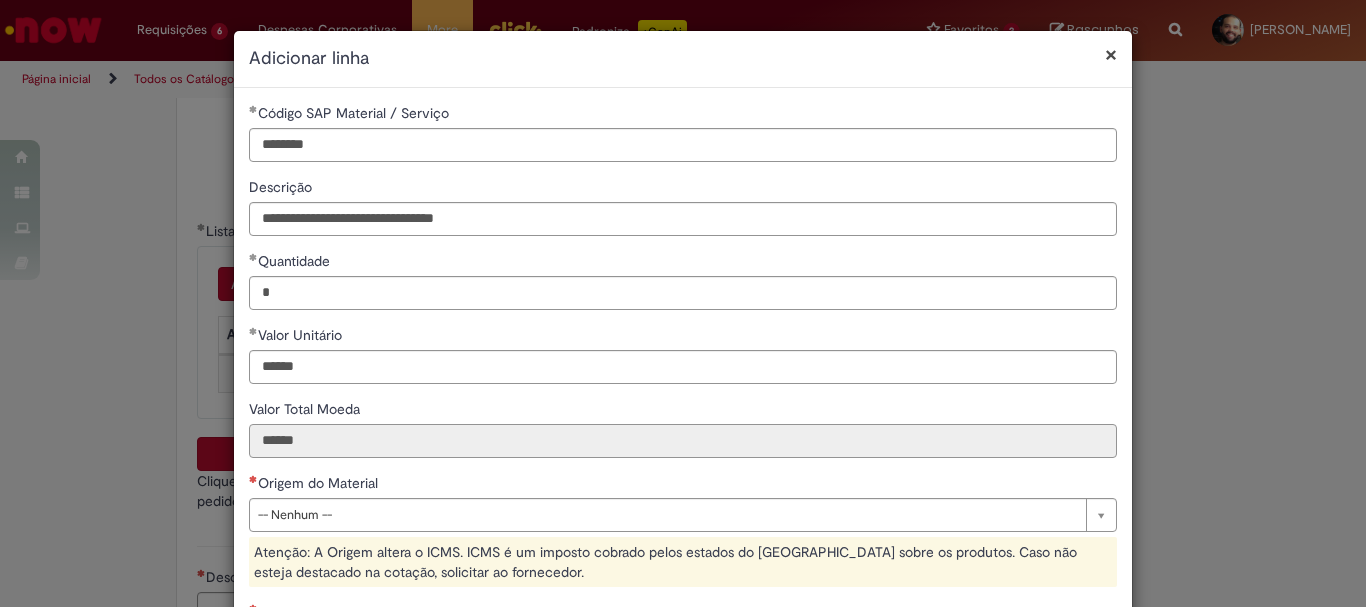 click on "******" at bounding box center (683, 441) 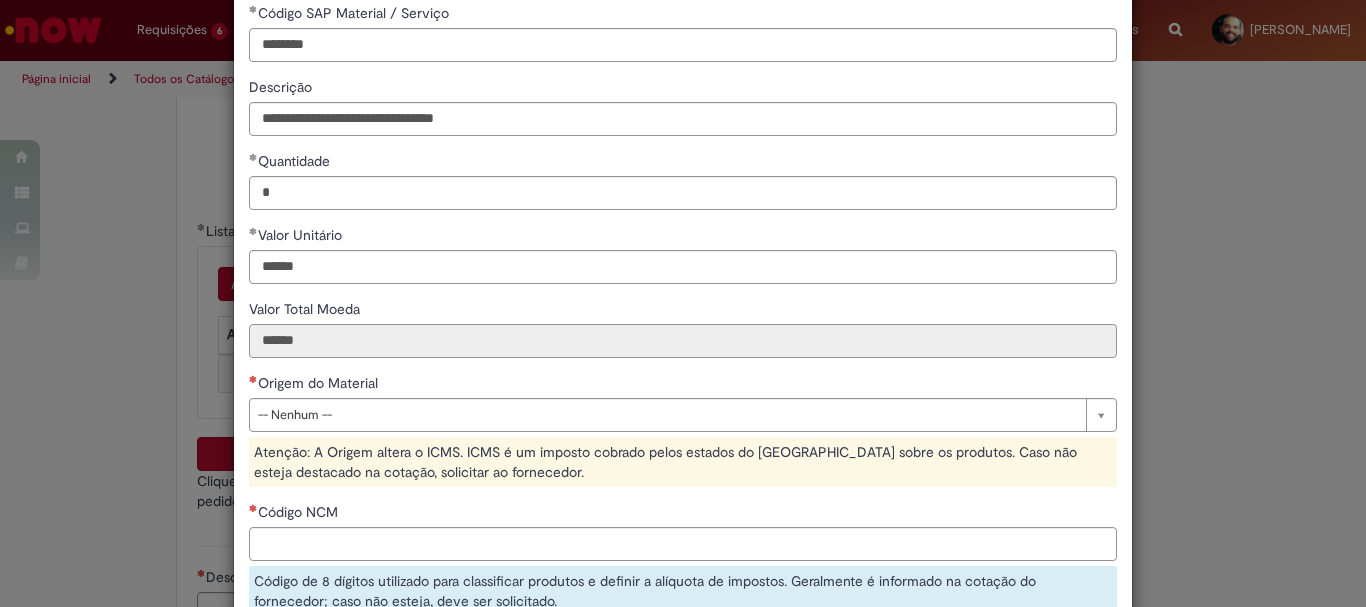 scroll, scrollTop: 200, scrollLeft: 0, axis: vertical 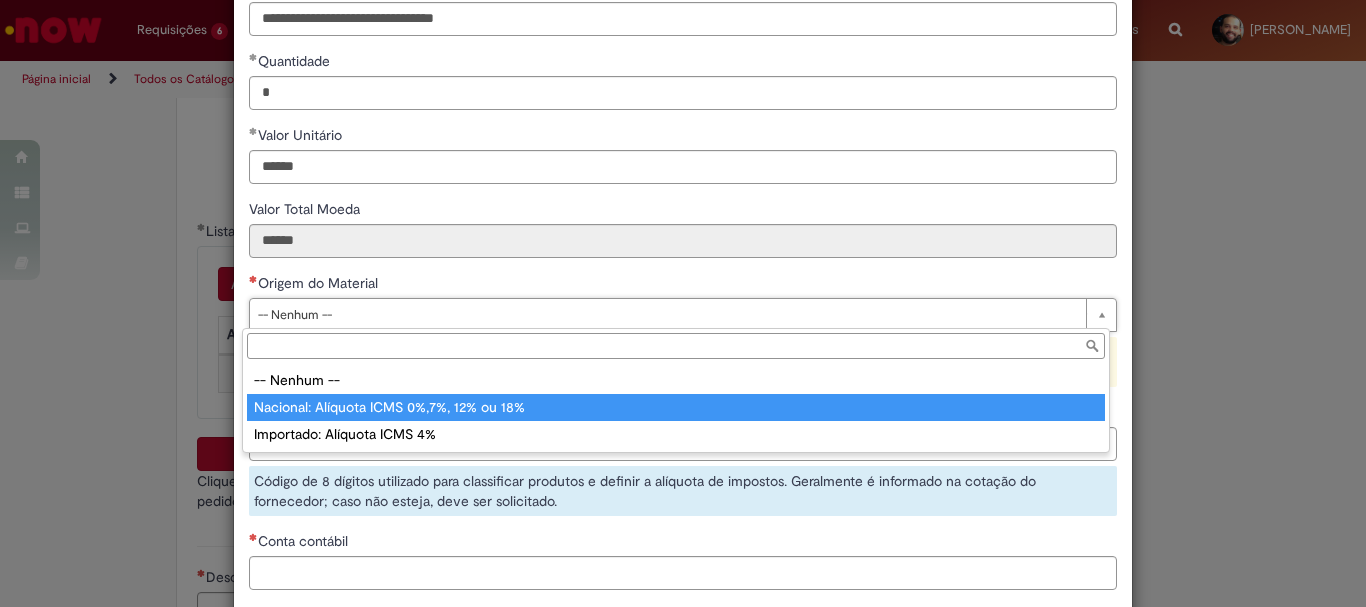 type on "**********" 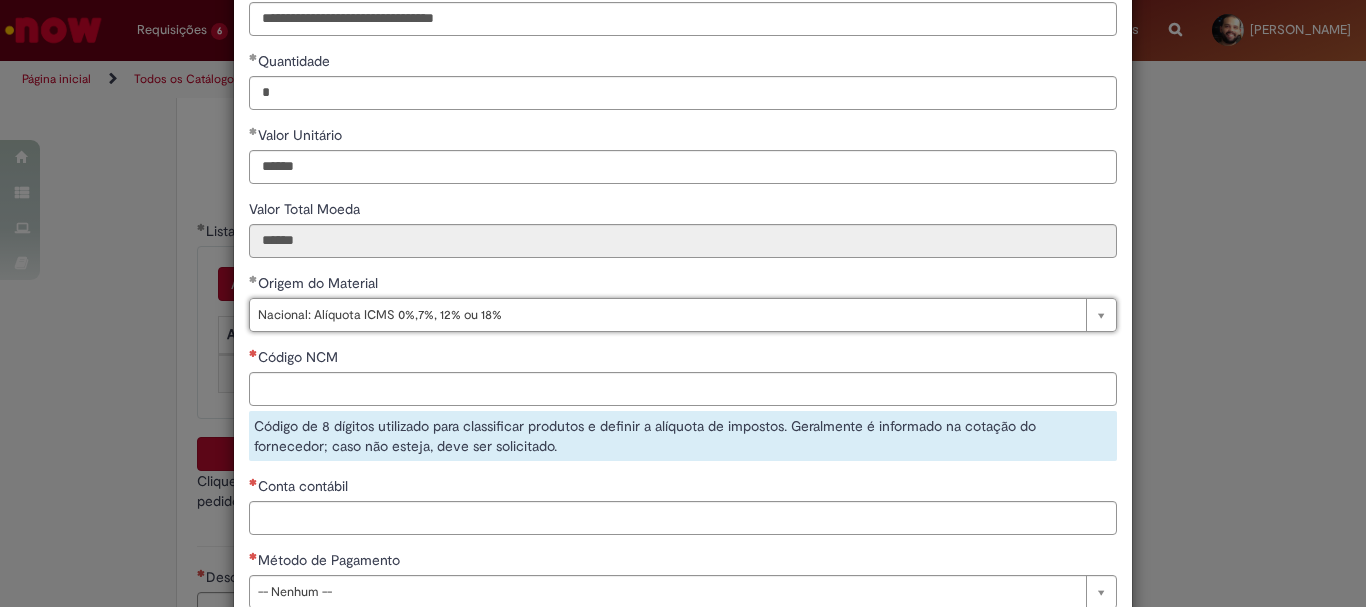 scroll, scrollTop: 300, scrollLeft: 0, axis: vertical 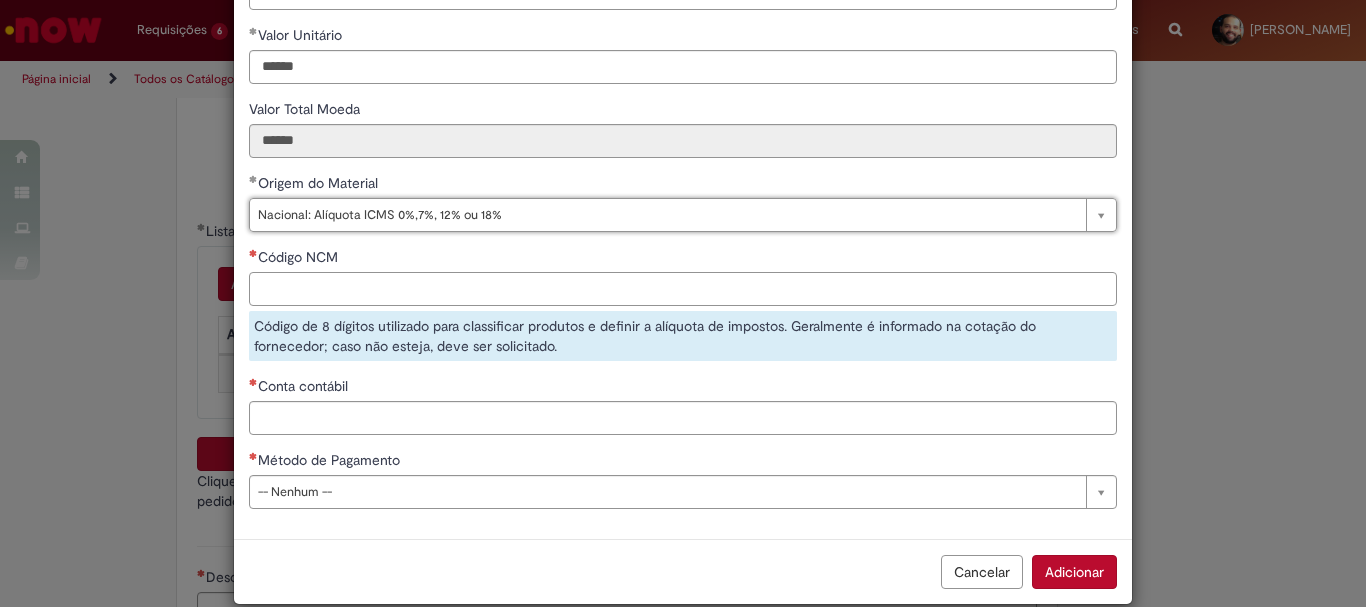 click on "Código NCM" at bounding box center (683, 289) 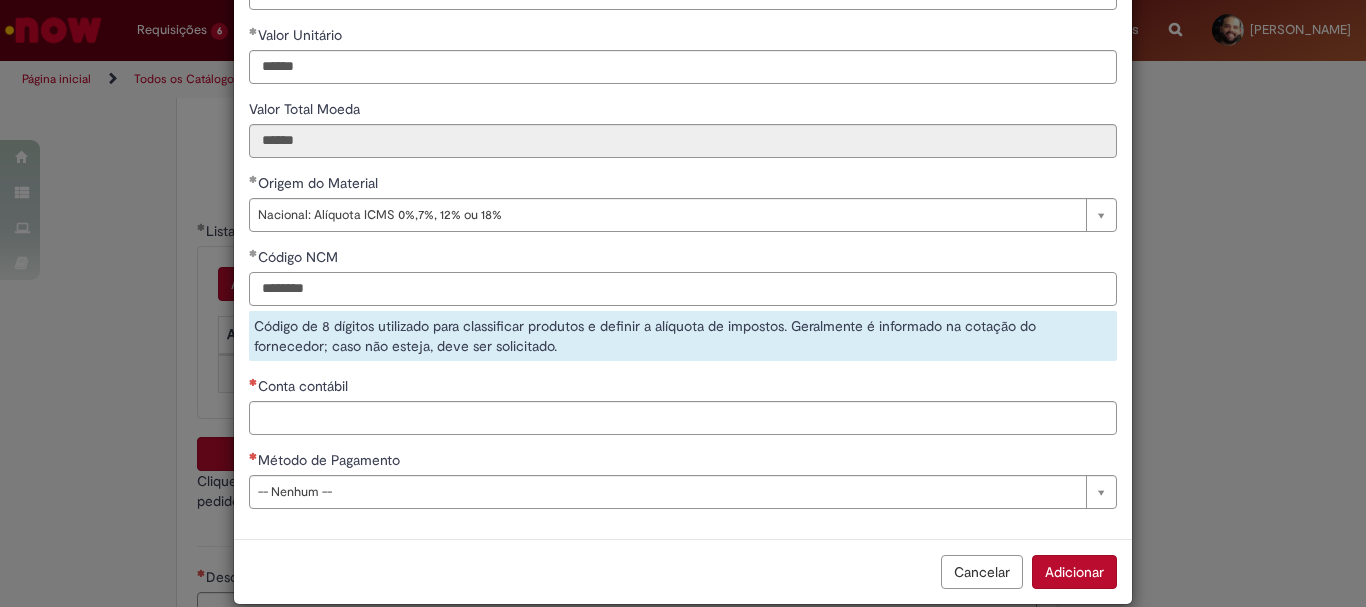 type on "********" 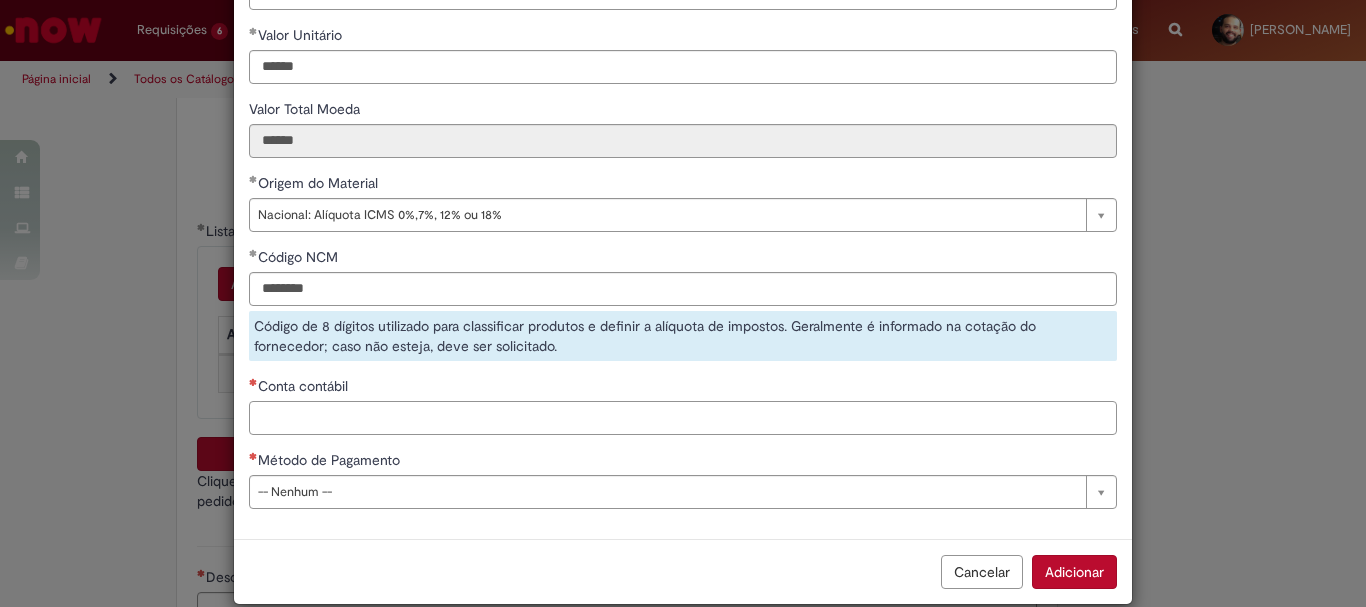 click on "**********" at bounding box center [683, 163] 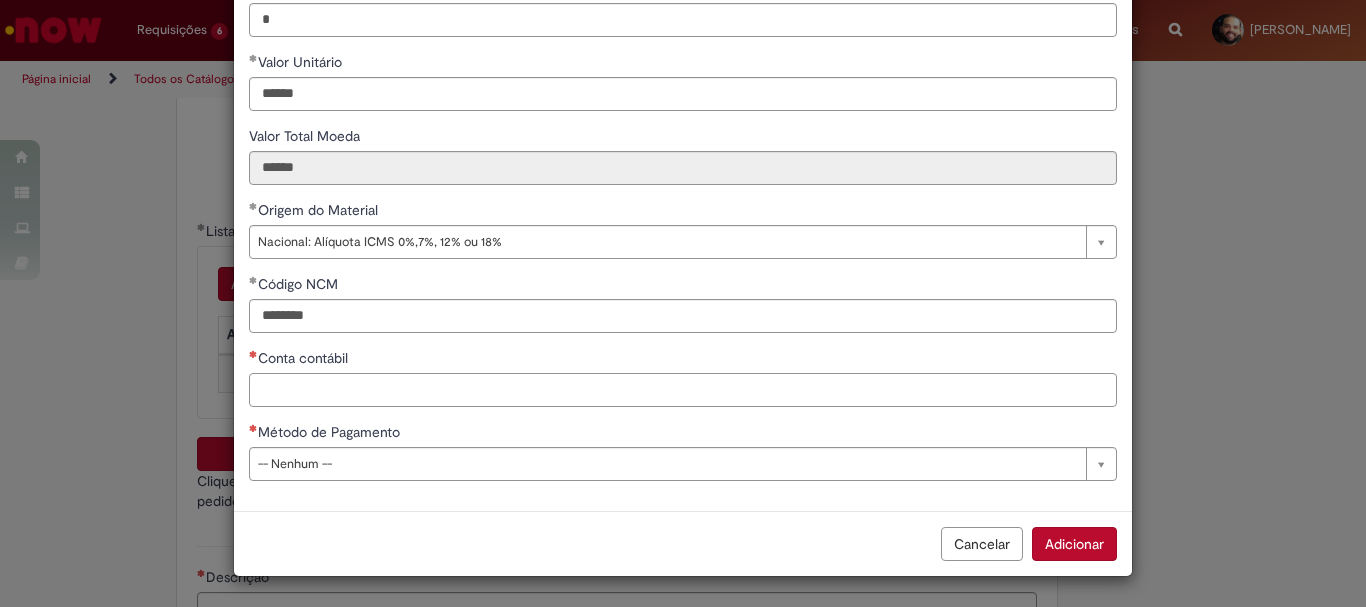 scroll, scrollTop: 273, scrollLeft: 0, axis: vertical 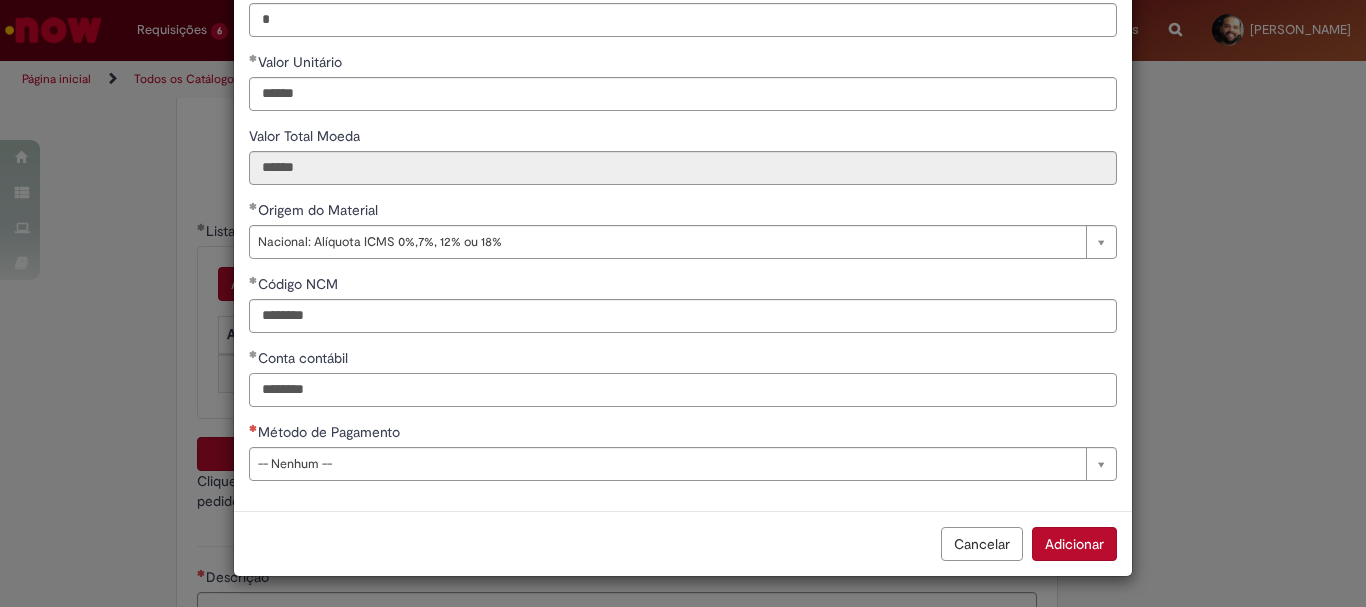 type on "********" 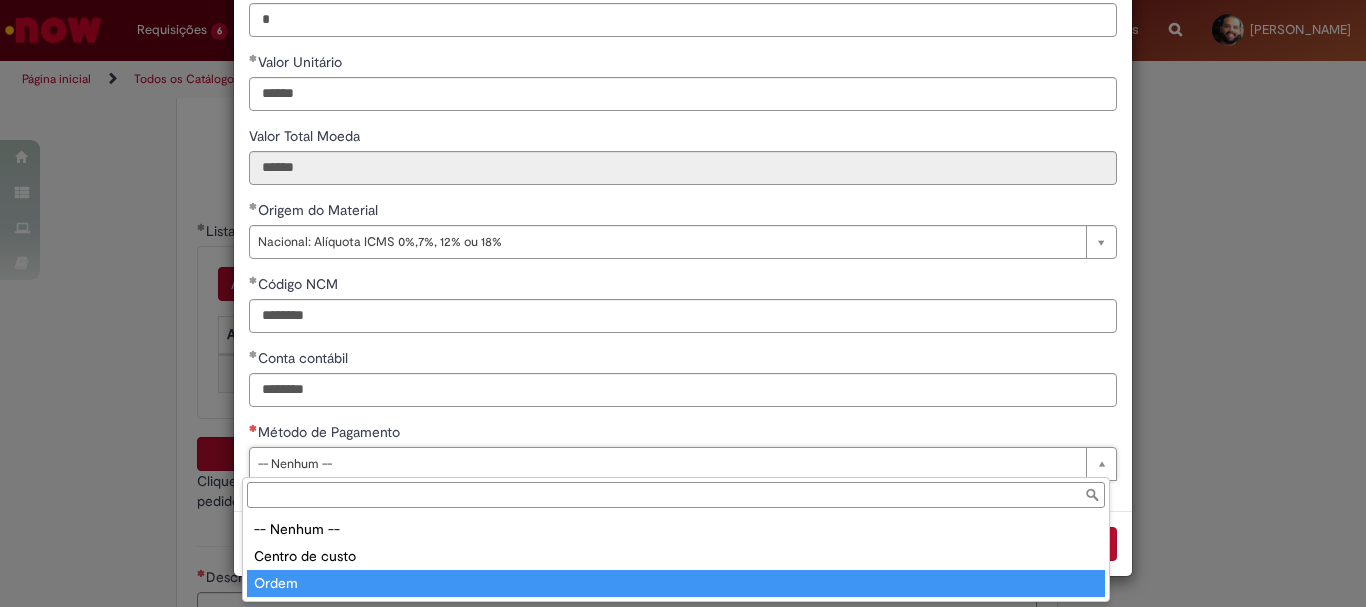 type on "*****" 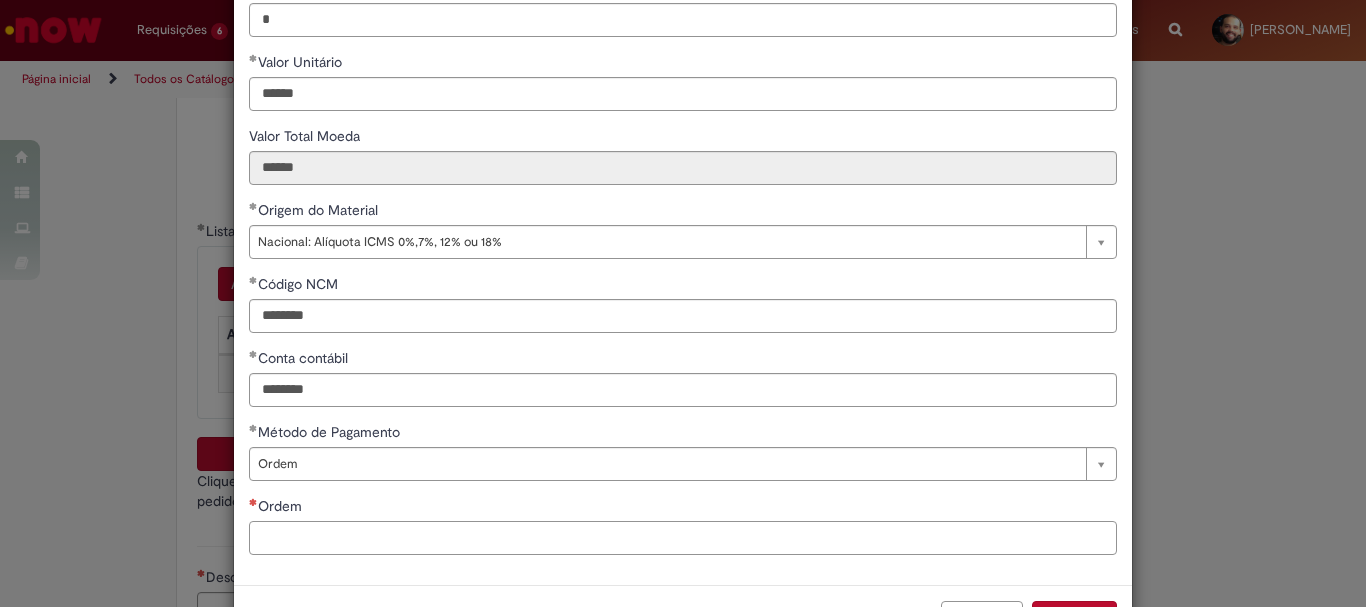 click on "Ordem" at bounding box center [683, 538] 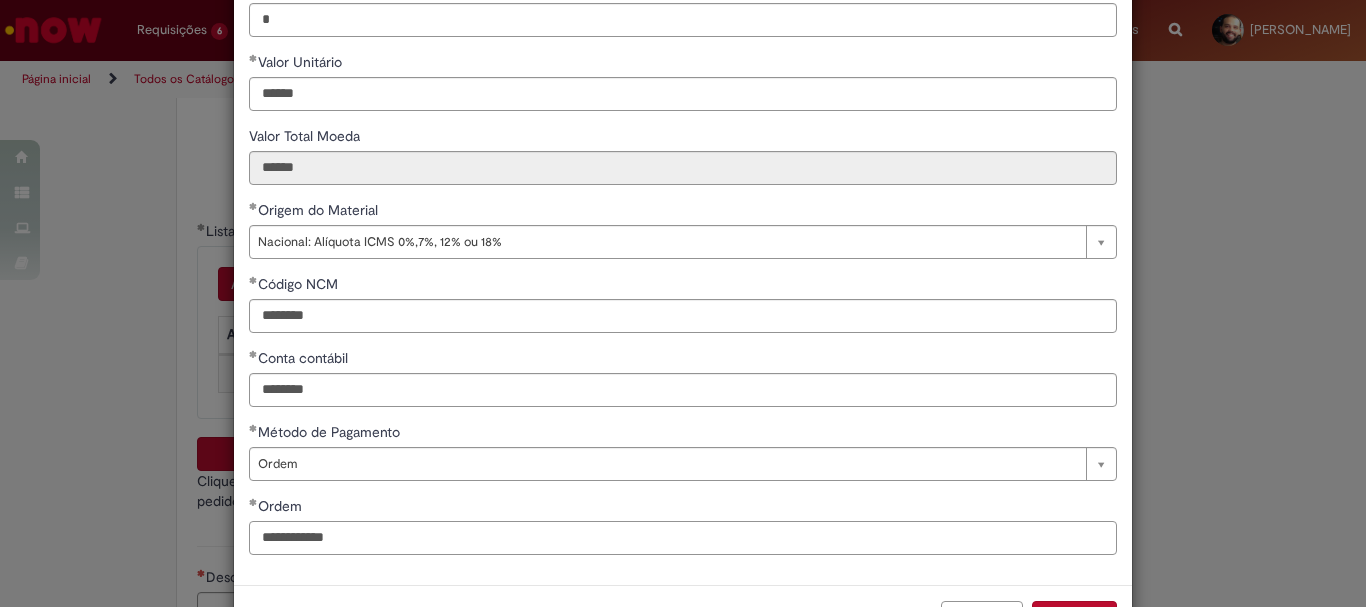 scroll, scrollTop: 347, scrollLeft: 0, axis: vertical 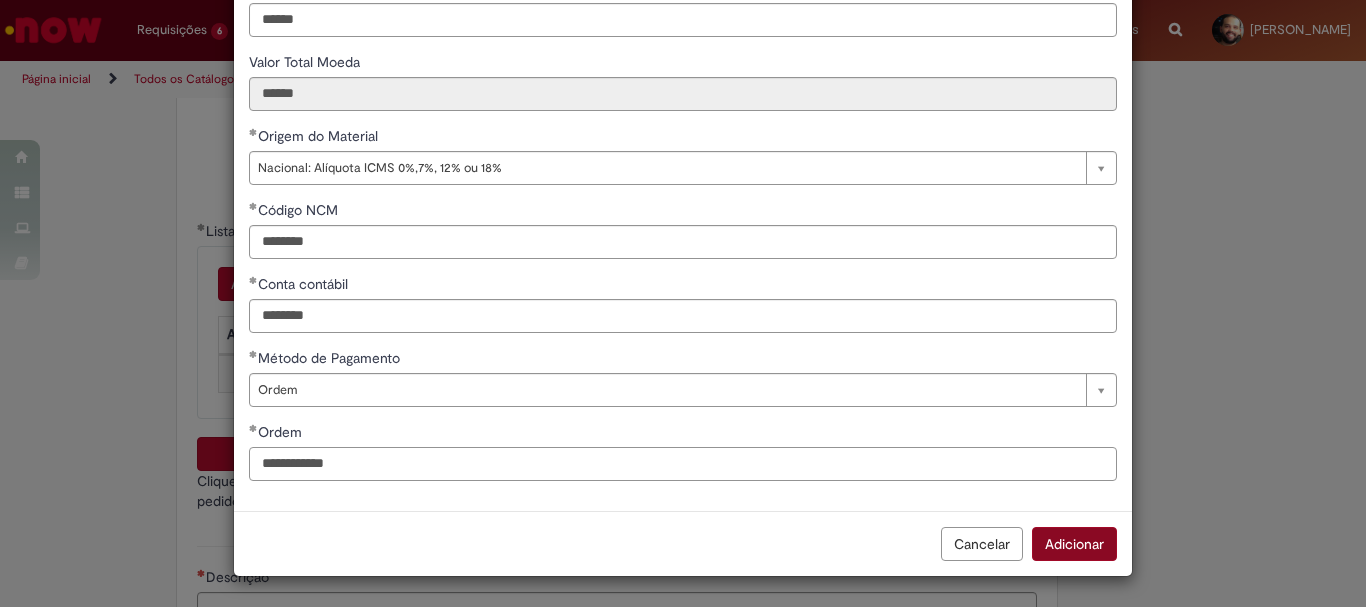 type on "**********" 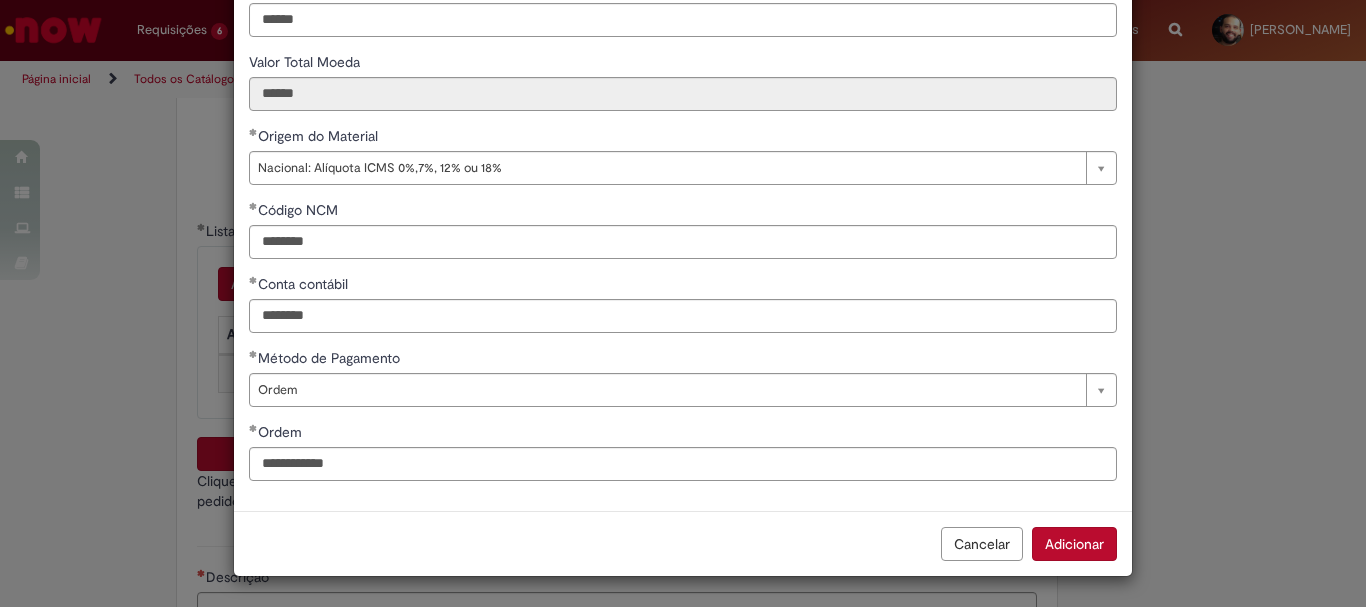 click on "Adicionar" at bounding box center [1074, 544] 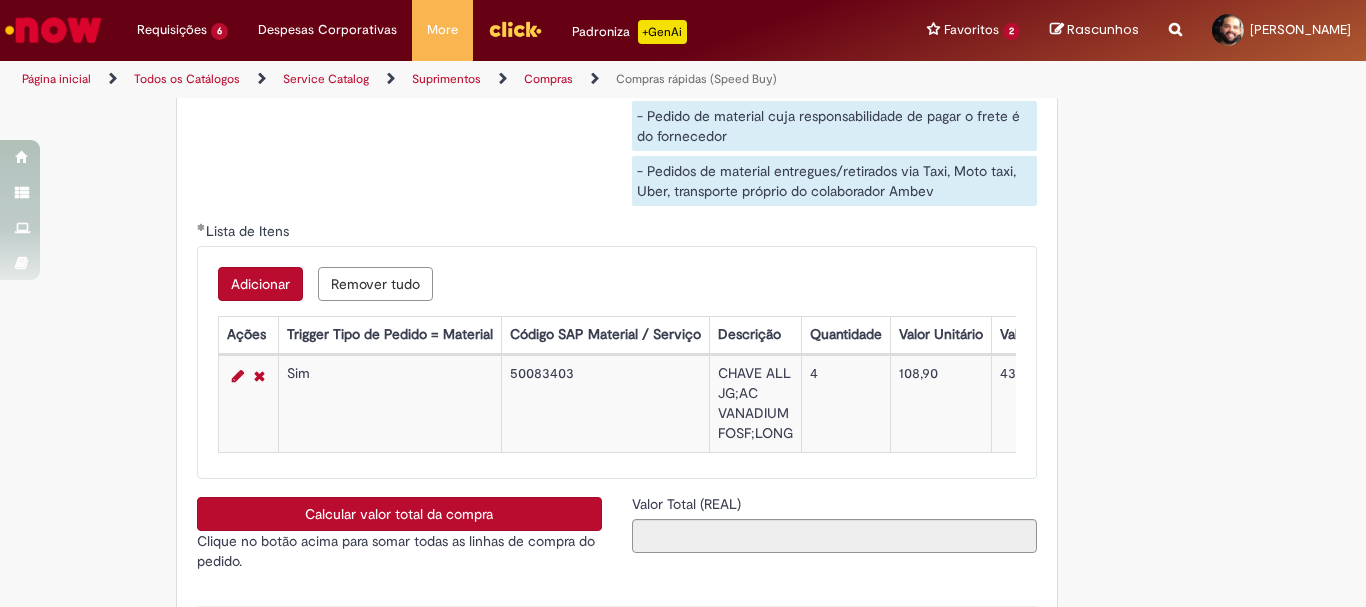 scroll, scrollTop: 3324, scrollLeft: 0, axis: vertical 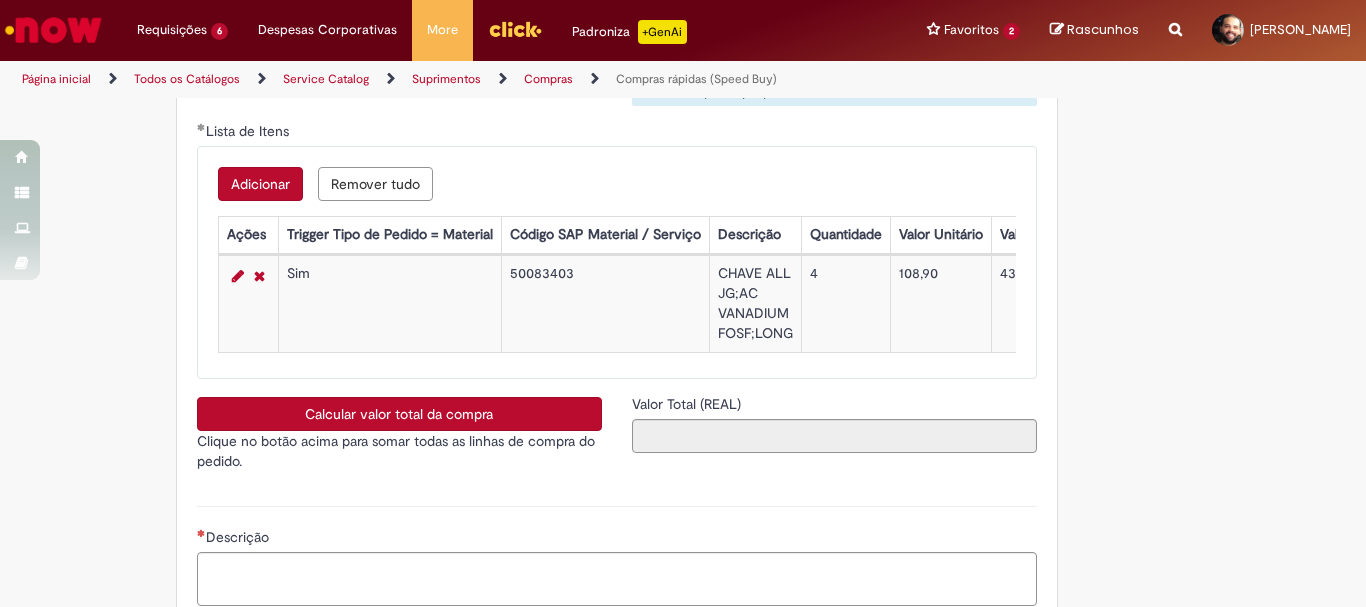 click on "Calcular valor total da compra" at bounding box center [399, 414] 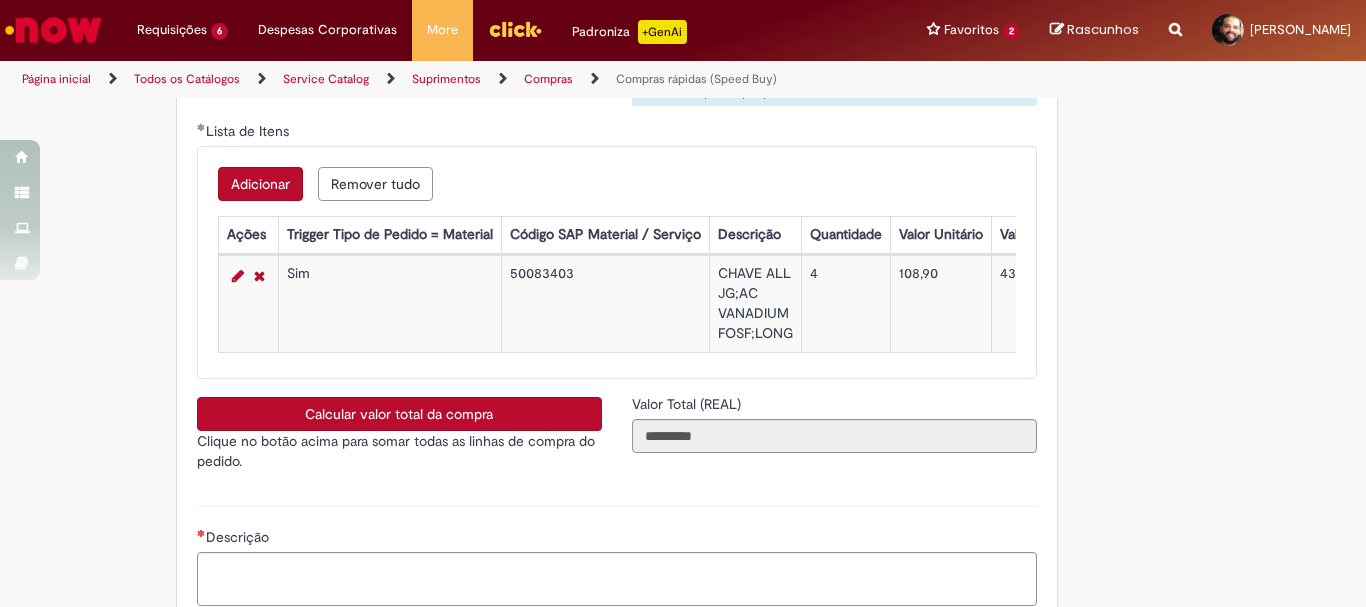 click on "Calcular valor total da compra" at bounding box center (399, 414) 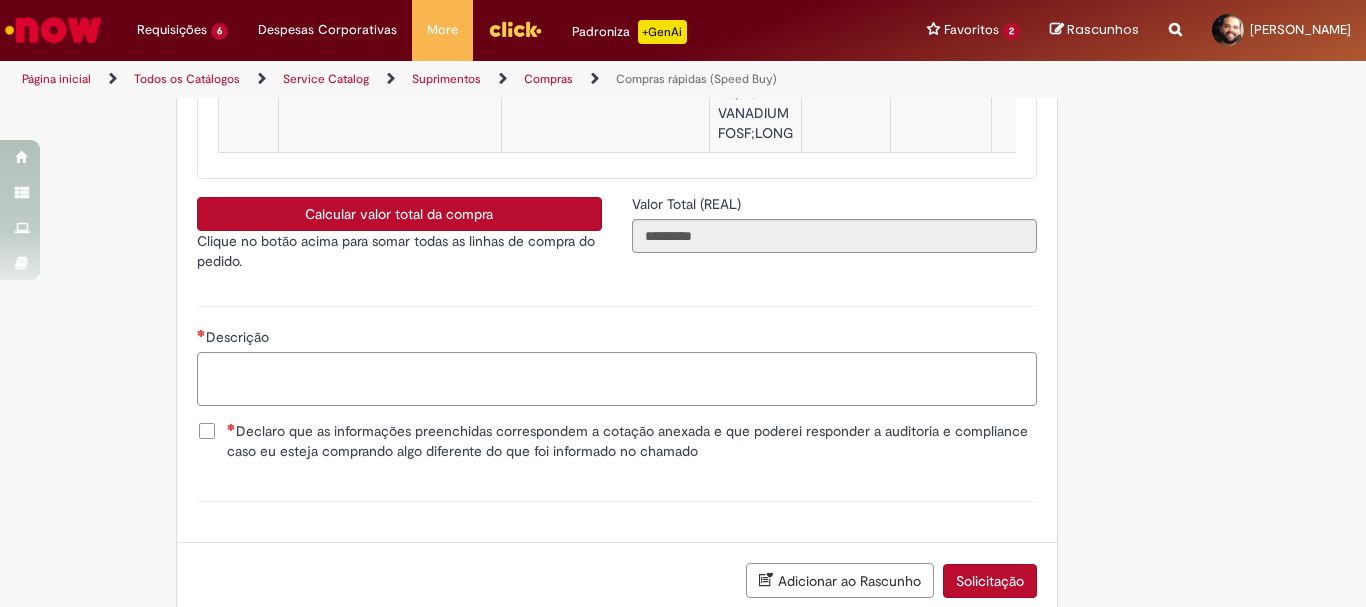 click on "Descrição" at bounding box center [617, 379] 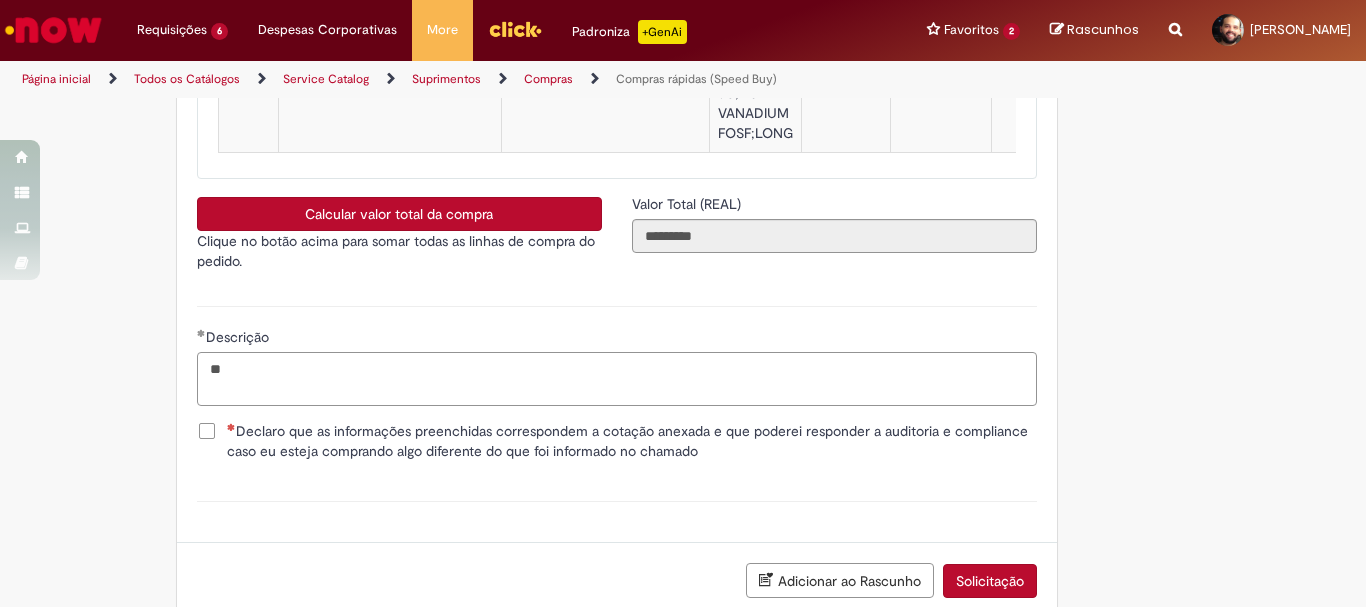 type on "*" 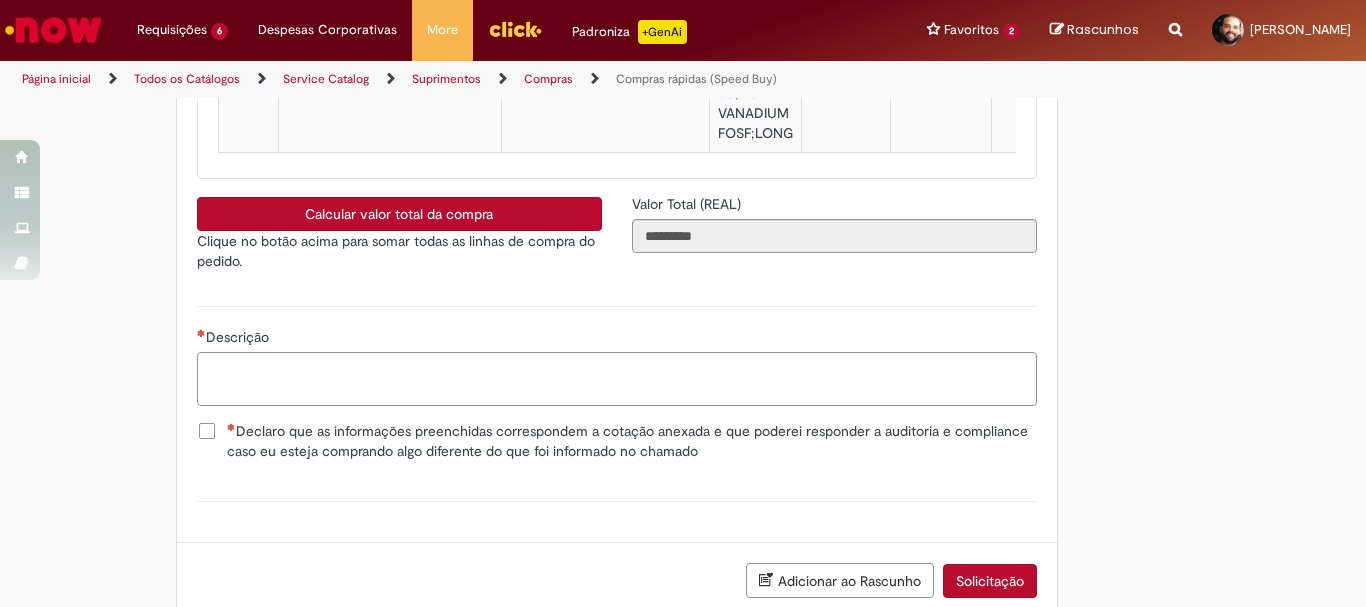 type on "*" 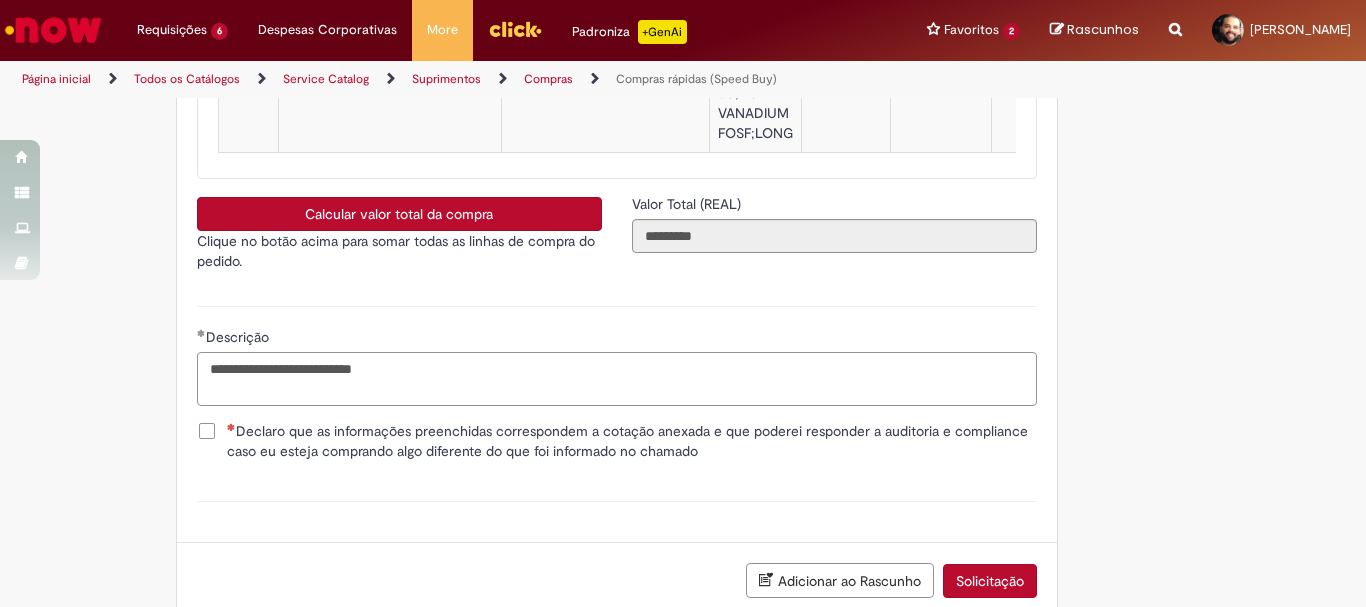 type on "**********" 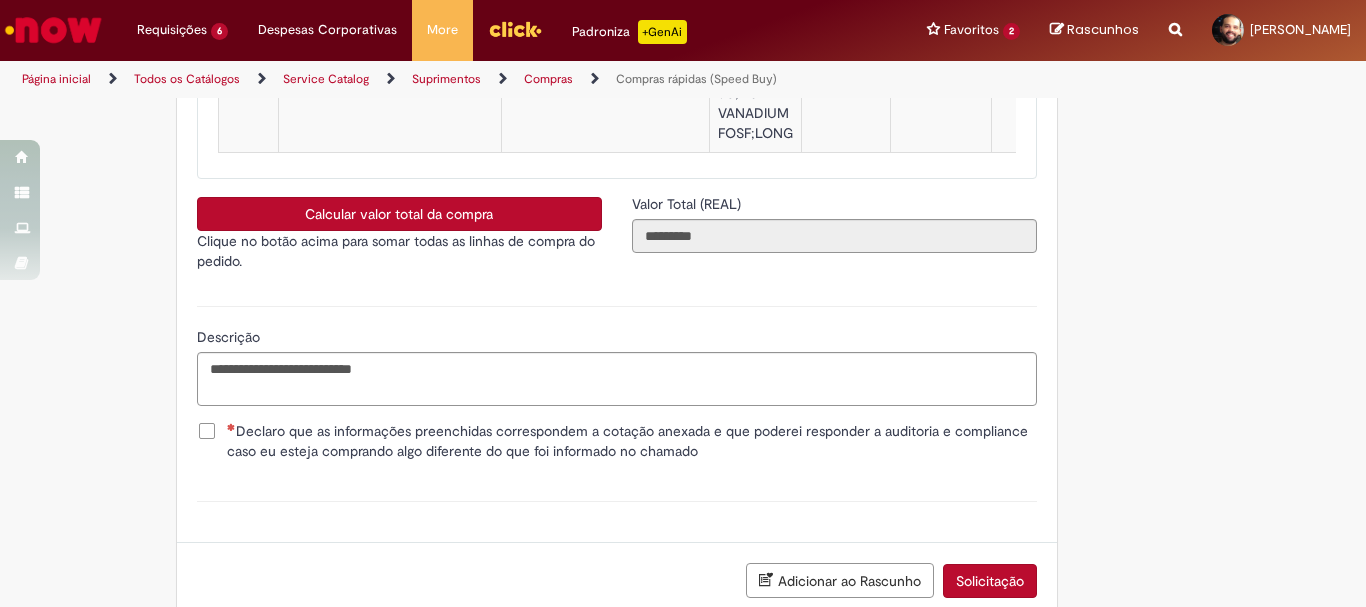 click on "Declaro que as informações preenchidas correspondem a cotação anexada e que poderei responder a auditoria e compliance caso eu esteja comprando algo diferente do que foi informado no chamado" at bounding box center [632, 441] 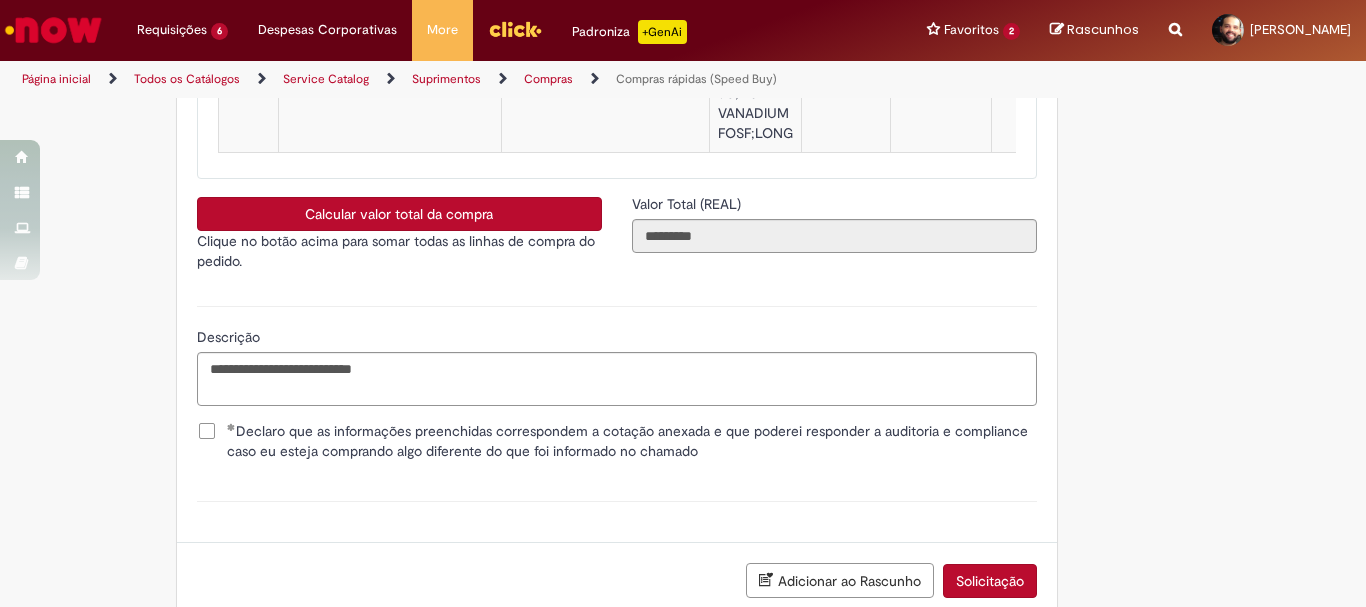click on "Obrigatório um anexo.
Adicionar a Favoritos
Compras rápidas (Speed Buy)
Chamado destinado para a geração de pedido de compra de indiretos.
O Speed buy é a ferramenta oficial para a geração de pedidos de compra que atenda aos seguintes requisitos:
Compras de material e serviço indiretos
Compras inferiores a R$13.000 *
Compras com fornecedores nacionais
Compras de material sem contrato ativo no SAP para o centro solicitado
* Essa cota é referente ao tipo de solicitação padrão de Speed buy. Os chamados com cotas especiais podem possuir valores divergentes.
Regras de Utilização
No campo “Tipo de Solicitação” selecionar a opção correspondente a sua unidade de negócio.
Solicitação Padrão de Speed buy:
Fábricas, centros de Excelência e de Distribuição:  habilitado para todos usuários ambev
Ativos   de TI:" at bounding box center [683, -1348] 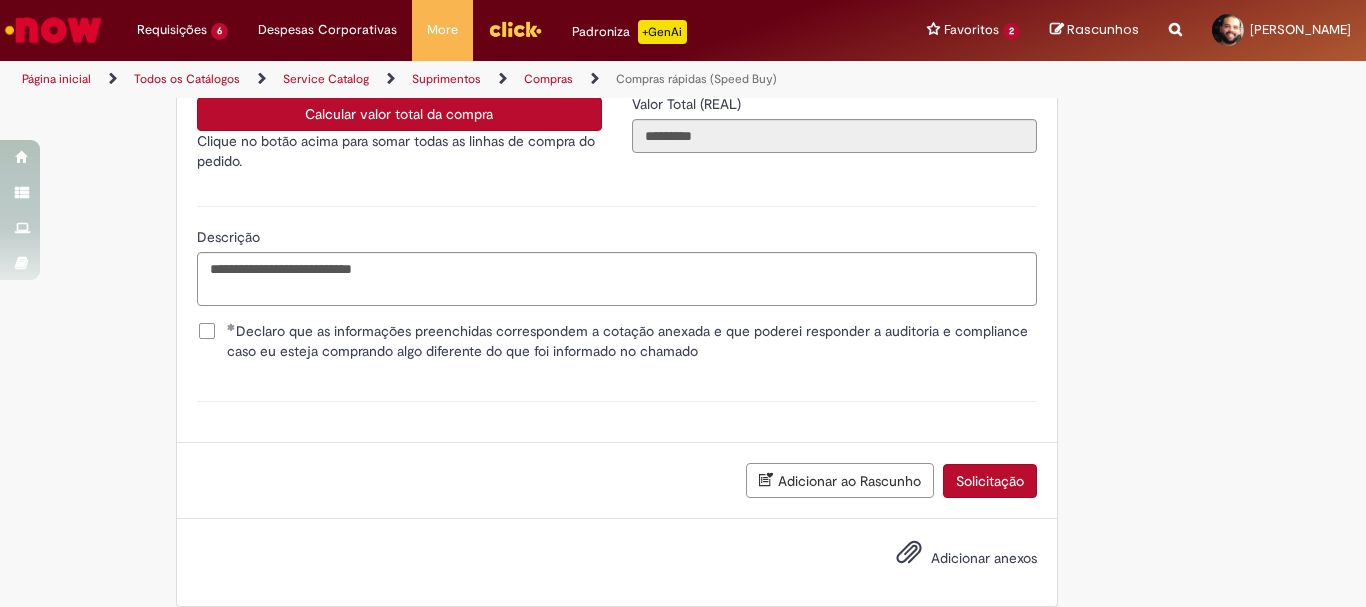 scroll, scrollTop: 3661, scrollLeft: 0, axis: vertical 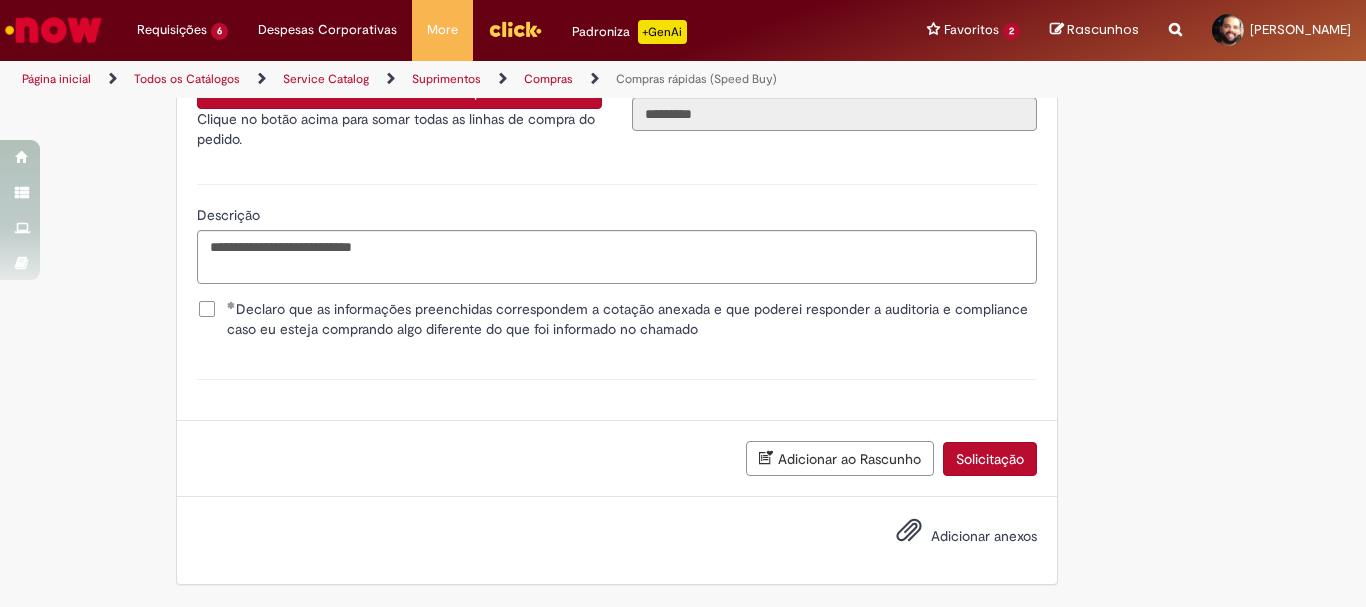 click on "Adicionar anexos" at bounding box center (984, 536) 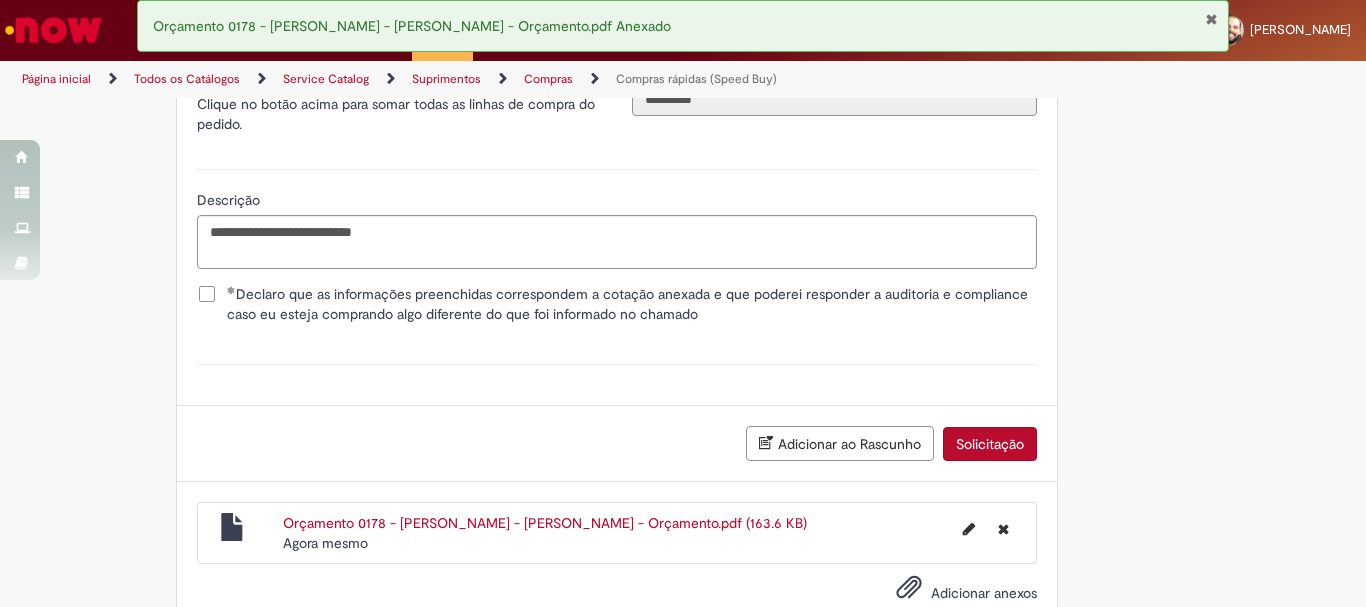 scroll, scrollTop: 3733, scrollLeft: 0, axis: vertical 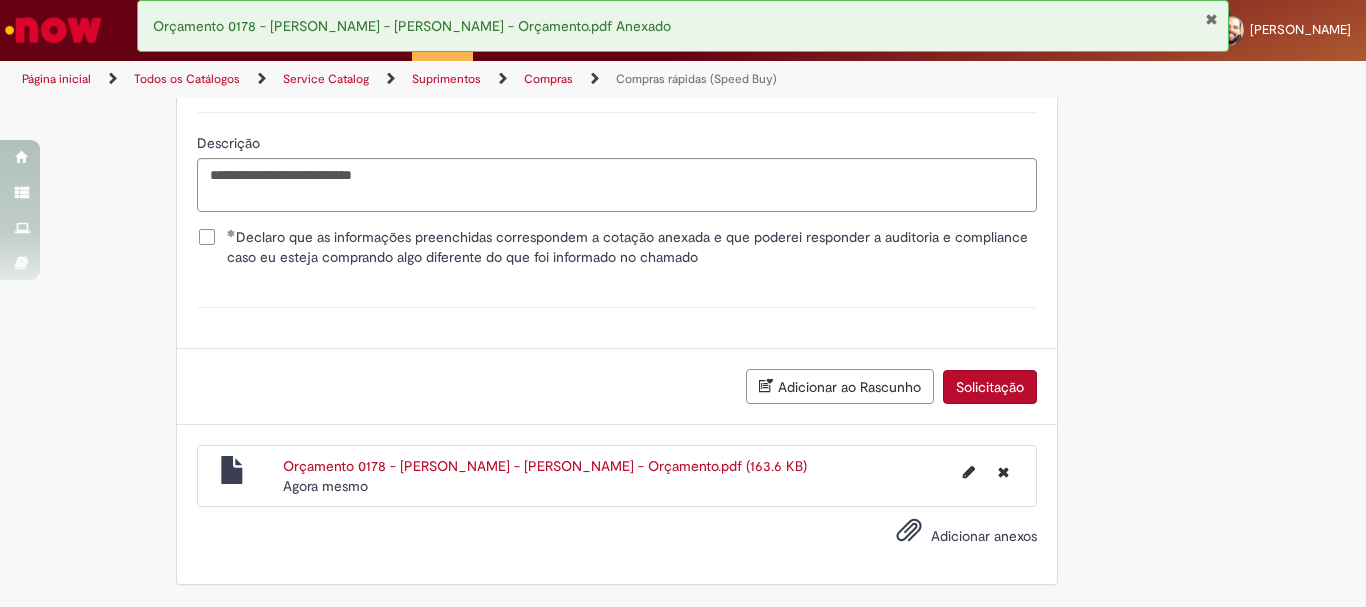 click on "Solicitação" at bounding box center [990, 387] 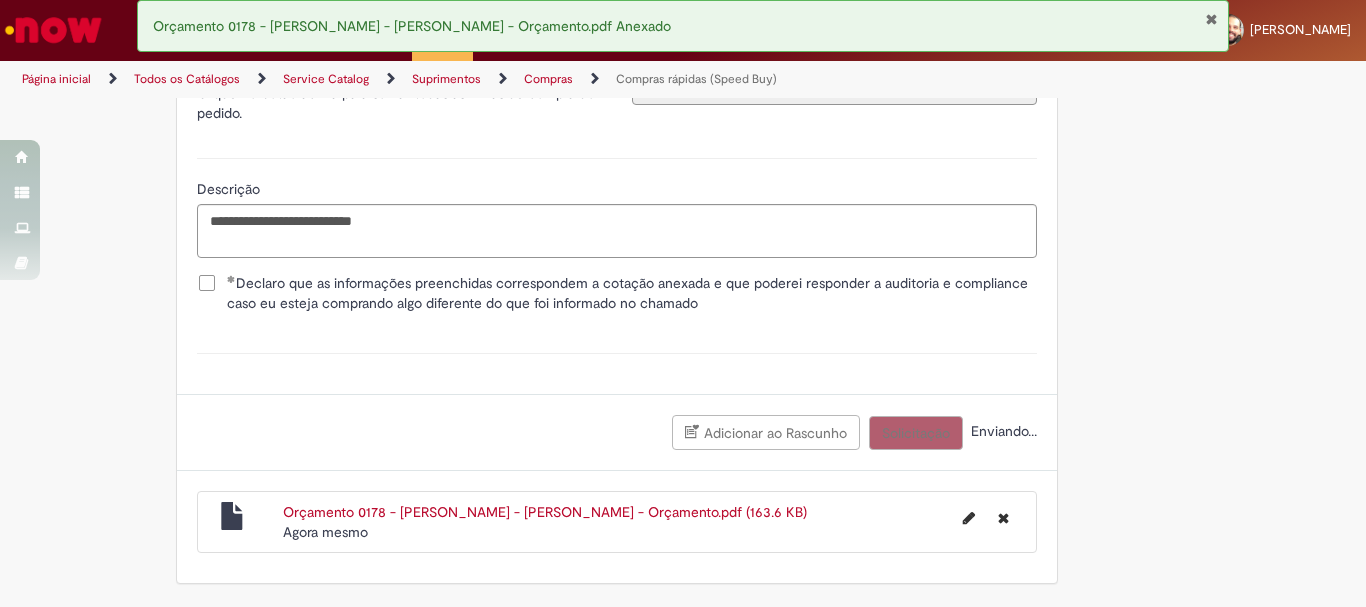 scroll, scrollTop: 3687, scrollLeft: 0, axis: vertical 